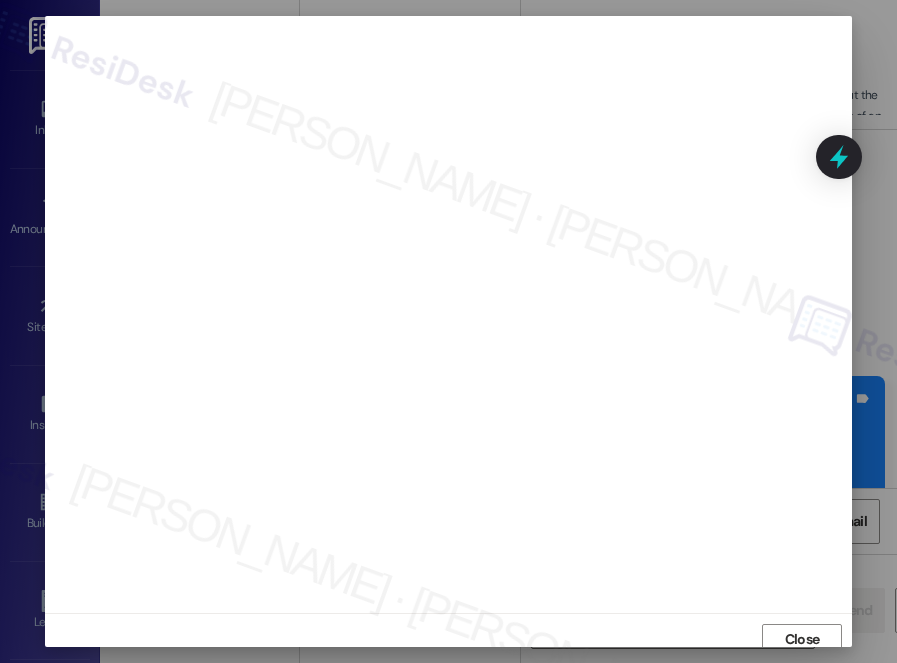 scroll, scrollTop: 0, scrollLeft: 0, axis: both 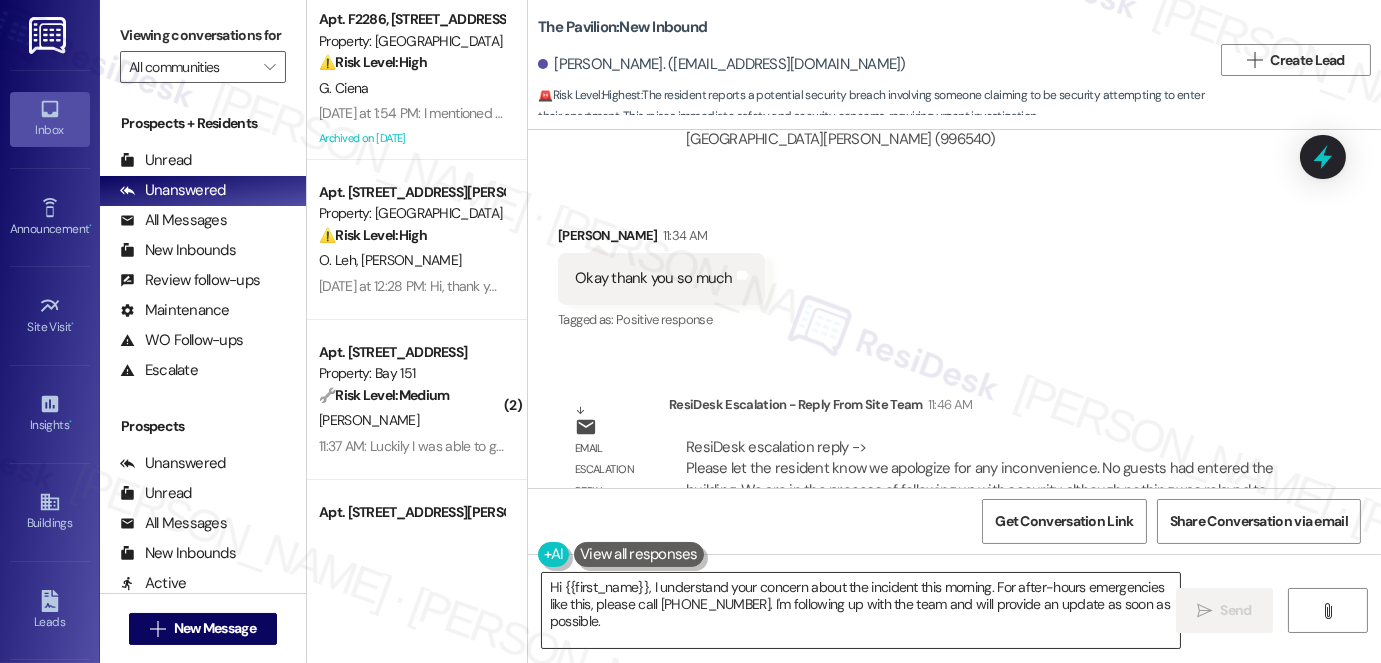 click on "Hi {{first_name}}, I understand your concern about the incident this morning. For after-hours emergencies like this, please call (855) 500-7887. I'm following up with the team and will provide an update as soon as possible." at bounding box center [861, 610] 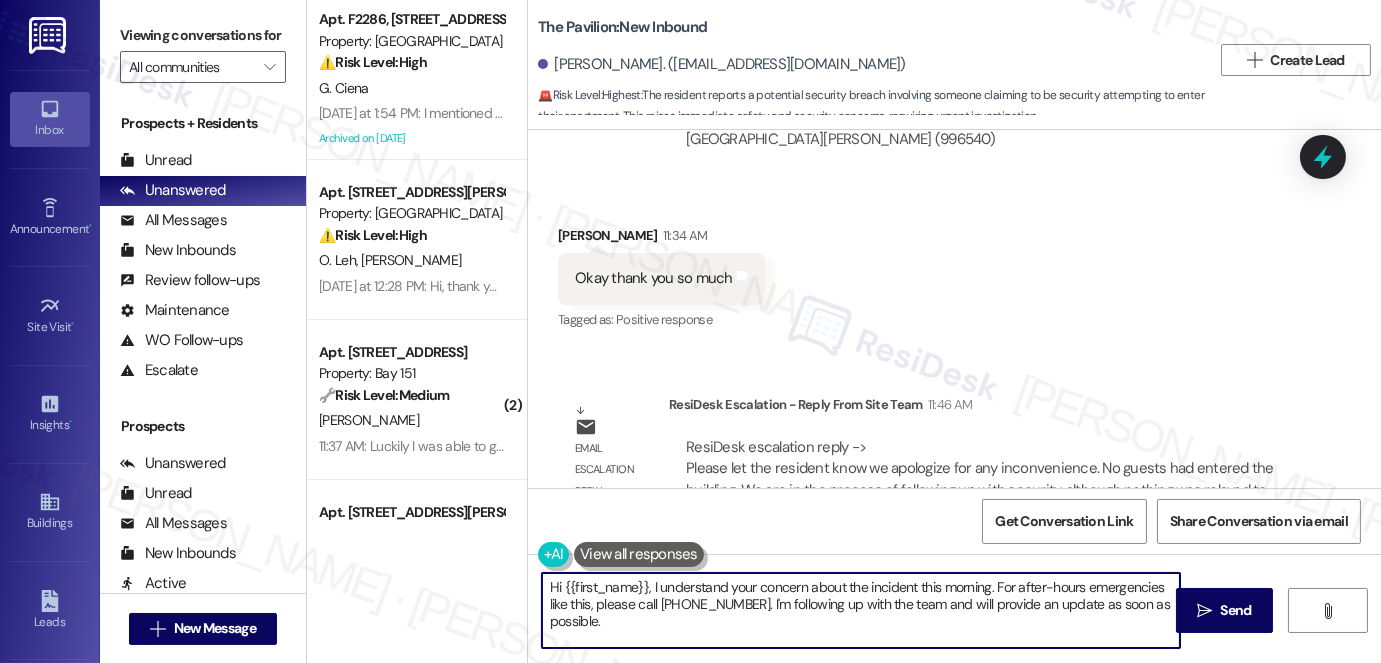 click on "Hi {{first_name}}, I understand your concern about the incident this morning. For after-hours emergencies like this, please call (855) 500-7887. I'm following up with the team and will provide an update as soon as possible." at bounding box center [861, 610] 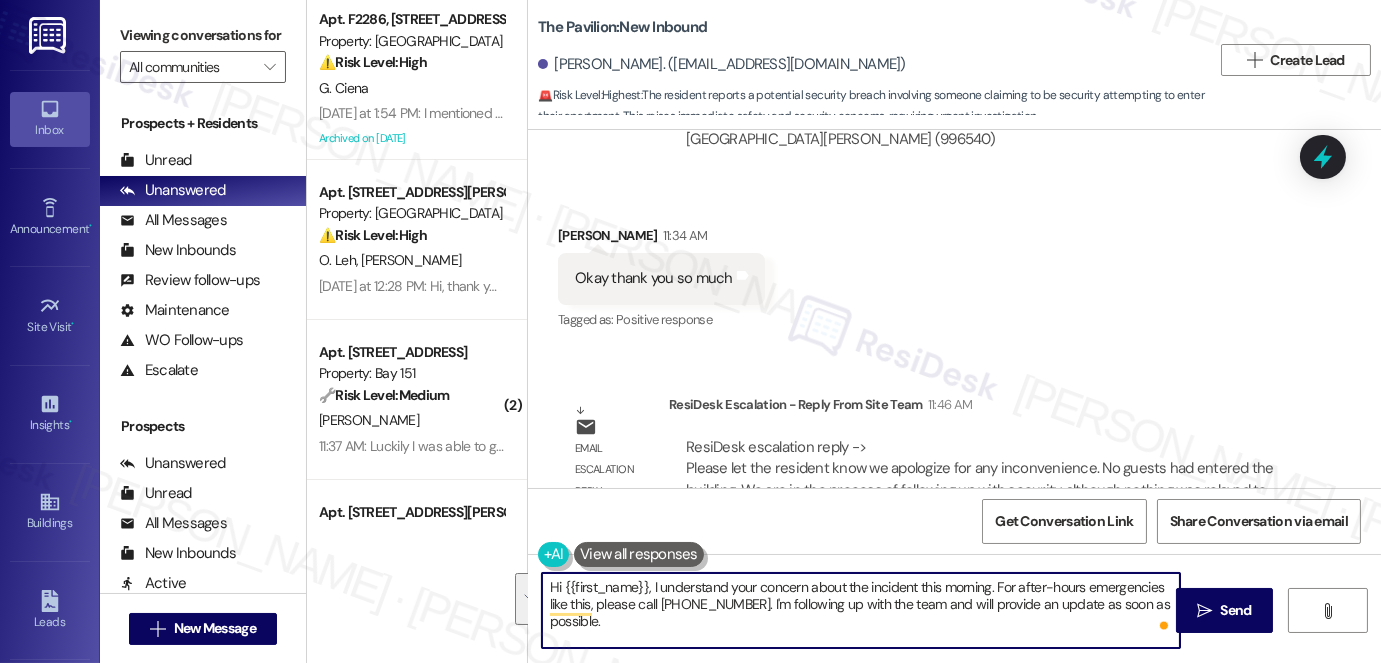 click on "Hi {{first_name}}, I understand your concern about the incident this morning. For after-hours emergencies like this, please call (855) 500-7887. I'm following up with the team and will provide an update as soon as possible." at bounding box center (861, 610) 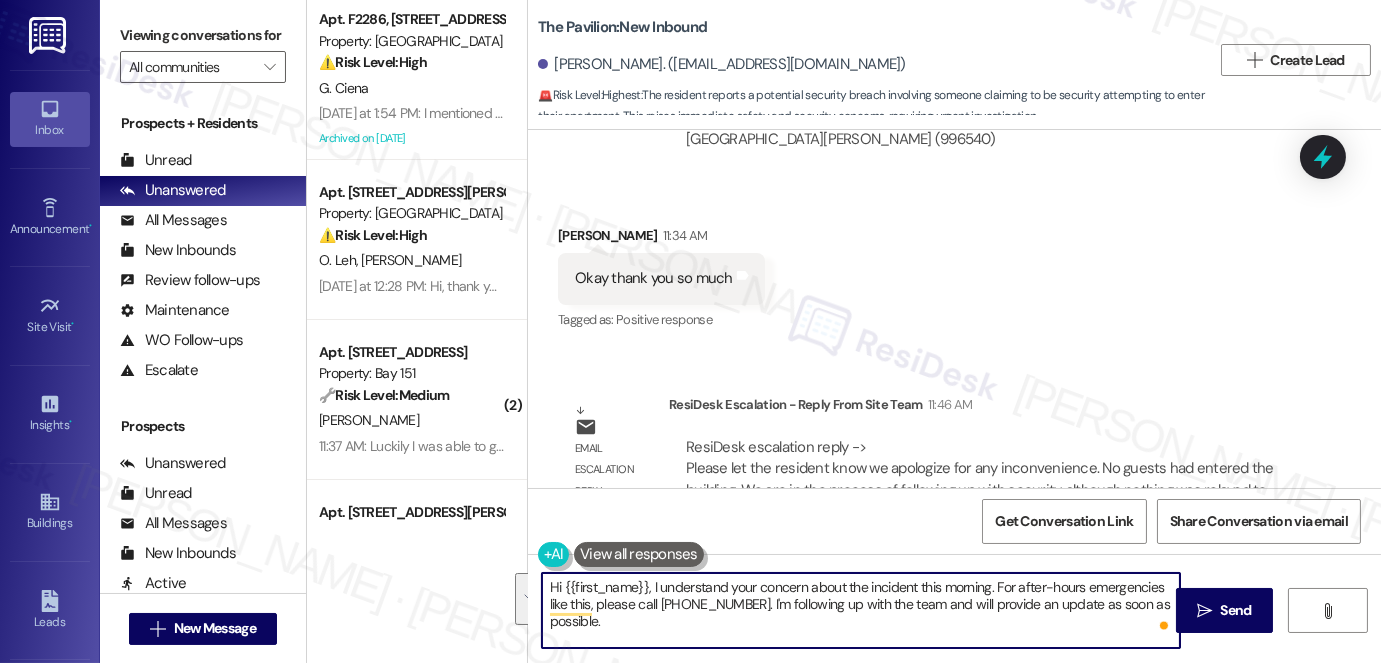 drag, startPoint x: 661, startPoint y: 628, endPoint x: 646, endPoint y: 595, distance: 36.249138 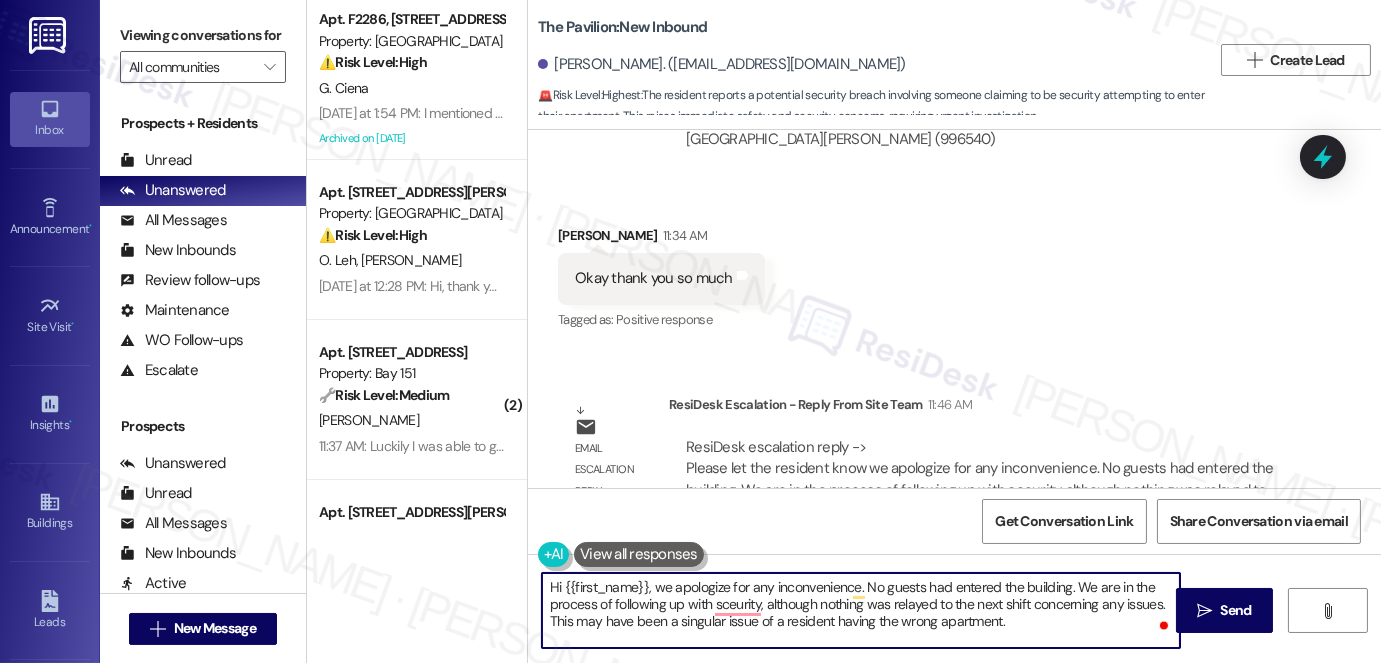 click on "Hi {{first_name}}, we apologize for any inconvenience. No guests had entered the building. We are in the process of following up with sceurity, although nothing was relayed to the next shift concerning any issues.  This may have been a singular issue of a resident having the wrong apartment." at bounding box center [861, 610] 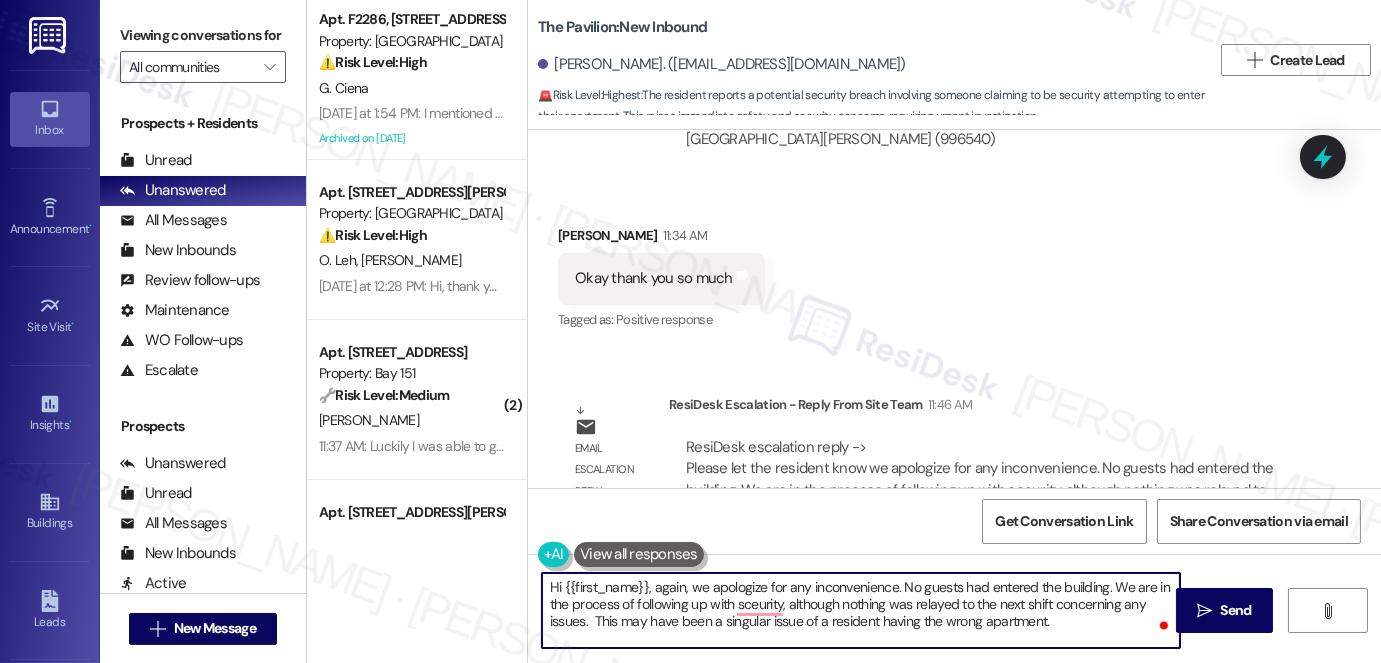 click on "Hi {{first_name}}, again, we apologize for any inconvenience. No guests had entered the building. We are in the process of following up with sceurity, although nothing was relayed to the next shift concerning any issues.  This may have been a singular issue of a resident having the wrong apartment." at bounding box center [861, 610] 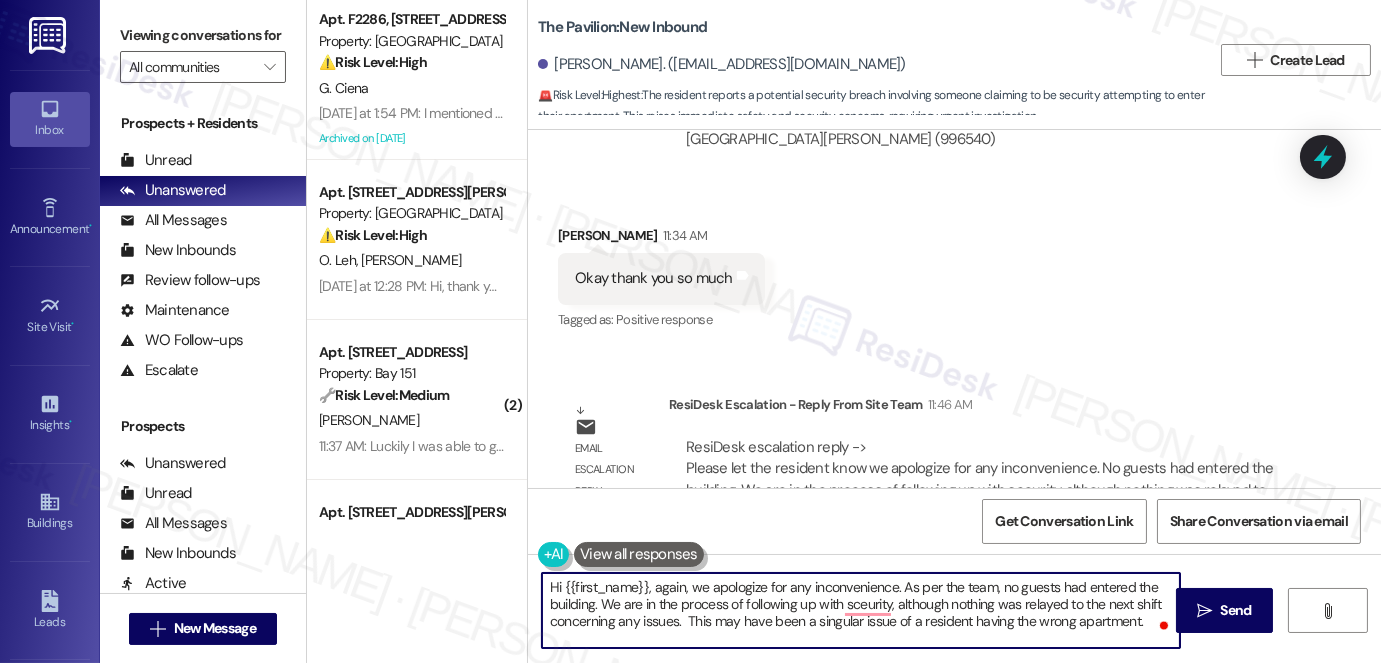 click on "Hi {{first_name}}, again, we apologize for any inconvenience. As per the team, no guests had entered the building. We are in the process of following up with sceurity, although nothing was relayed to the next shift concerning any issues.  This may have been a singular issue of a resident having the wrong apartment." at bounding box center (861, 610) 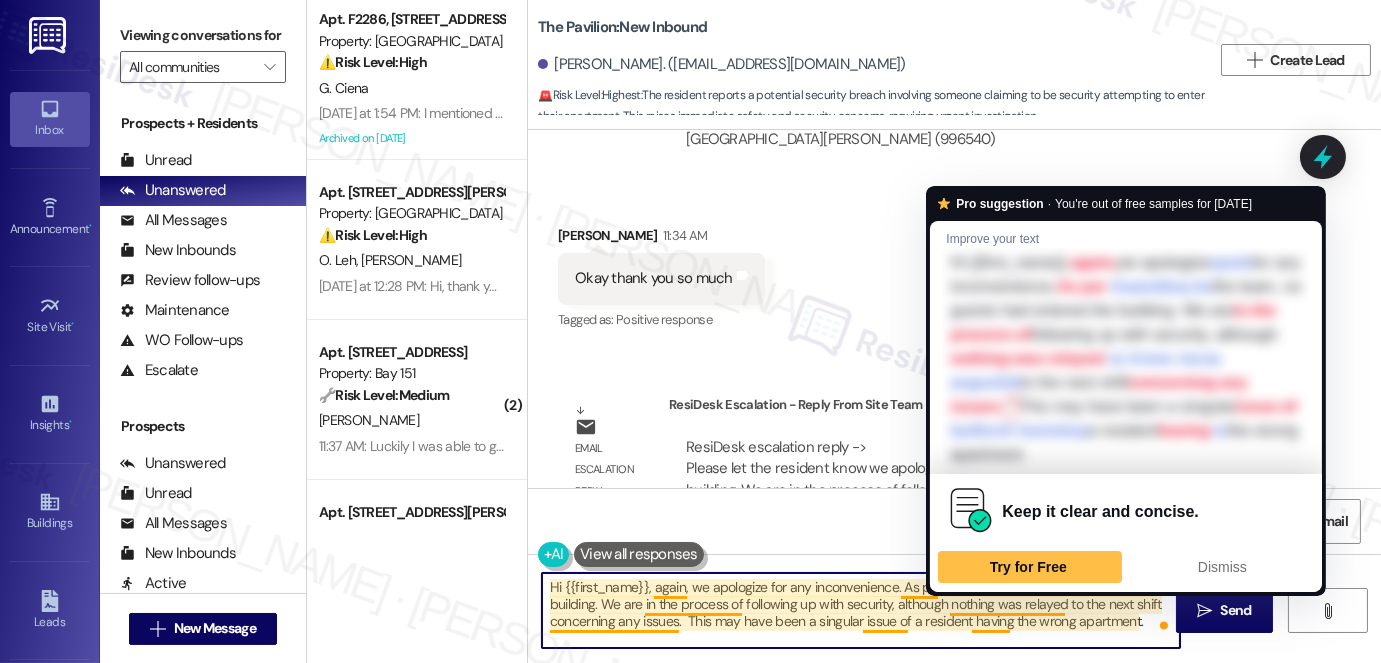 click on "Hi {{first_name}}, again, we apologize for any inconvenience. As per the team, no guests had entered the building. We are in the process of following up with security, although nothing was relayed to the next shift concerning any issues.  This may have been a singular issue of a resident having the wrong apartment." at bounding box center [861, 610] 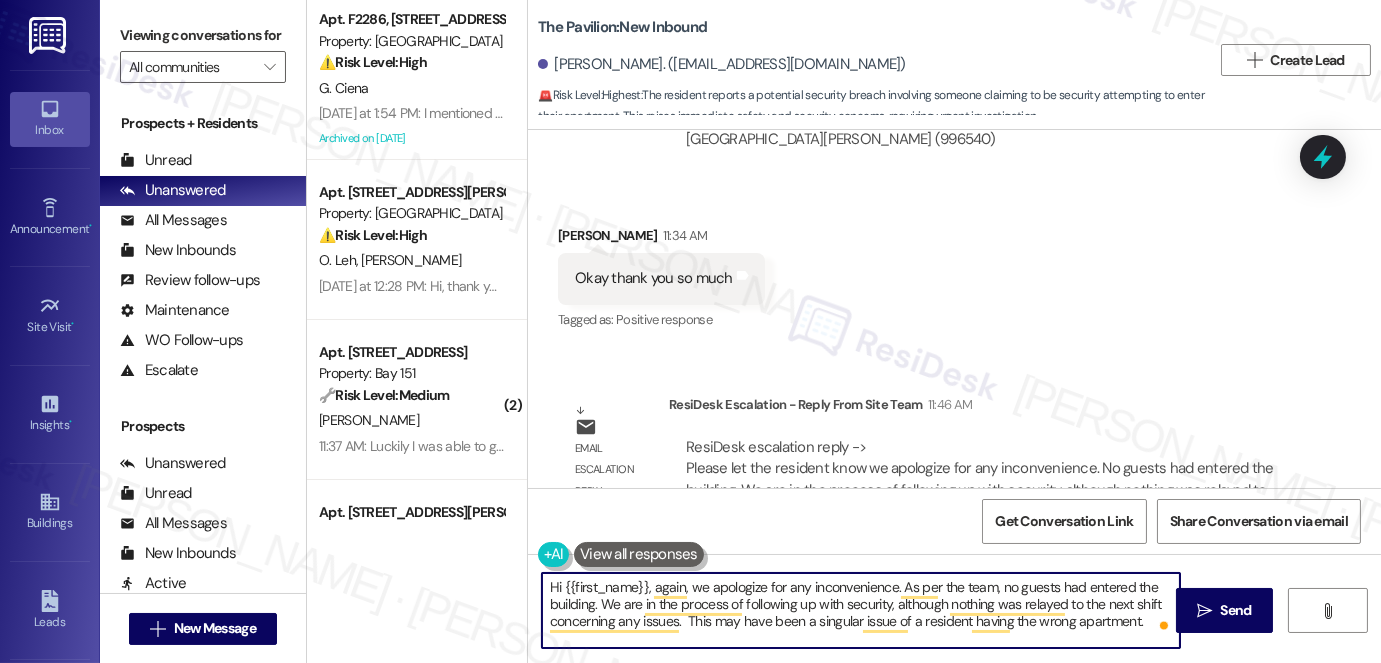 drag, startPoint x: 845, startPoint y: 619, endPoint x: 1014, endPoint y: 616, distance: 169.02663 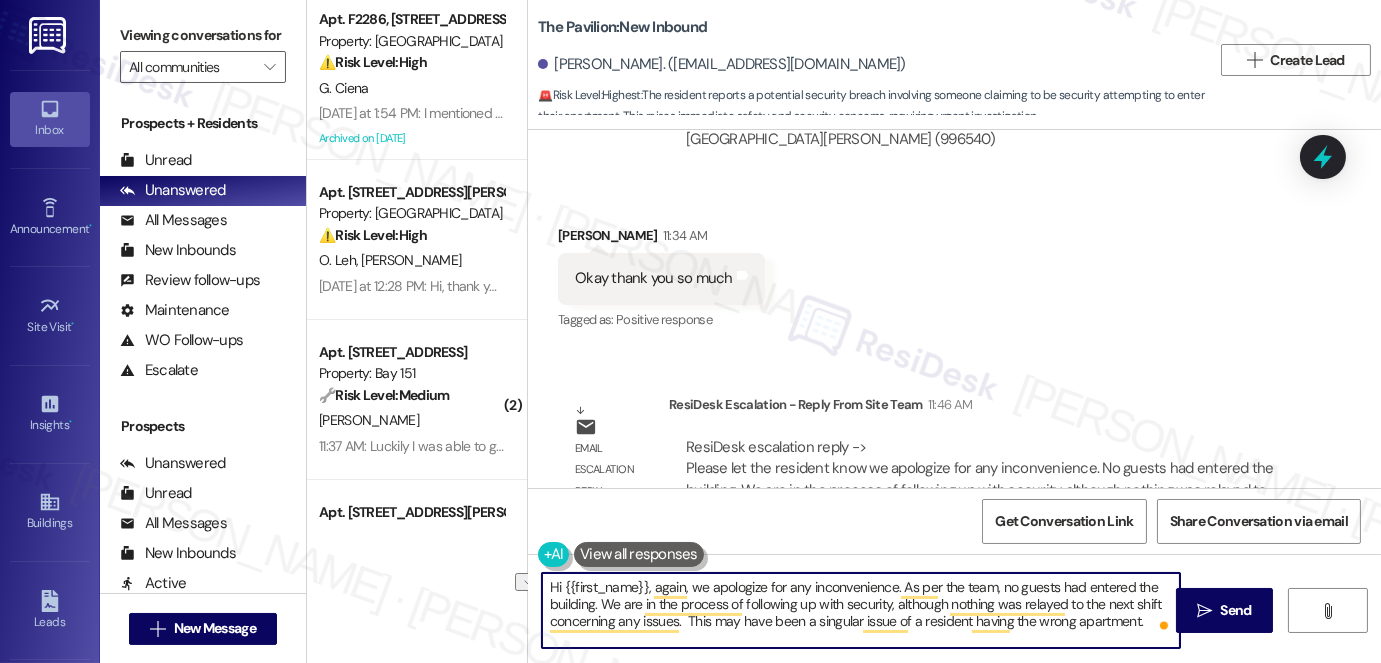 click on "Hi {{first_name}}, again, we apologize for any inconvenience. As per the team, no guests had entered the building. We are in the process of following up with security, although nothing was relayed to the next shift concerning any issues.  This may have been a singular issue of a resident having the wrong apartment." at bounding box center (861, 610) 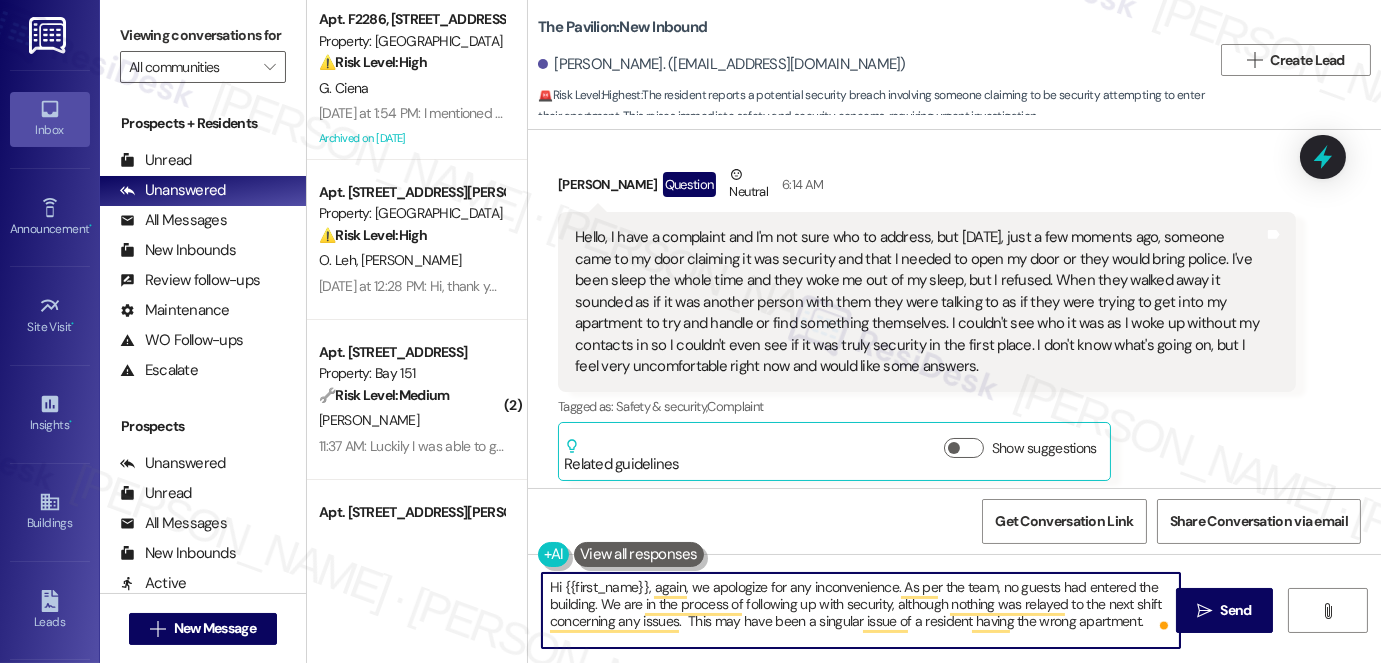 scroll, scrollTop: 7724, scrollLeft: 0, axis: vertical 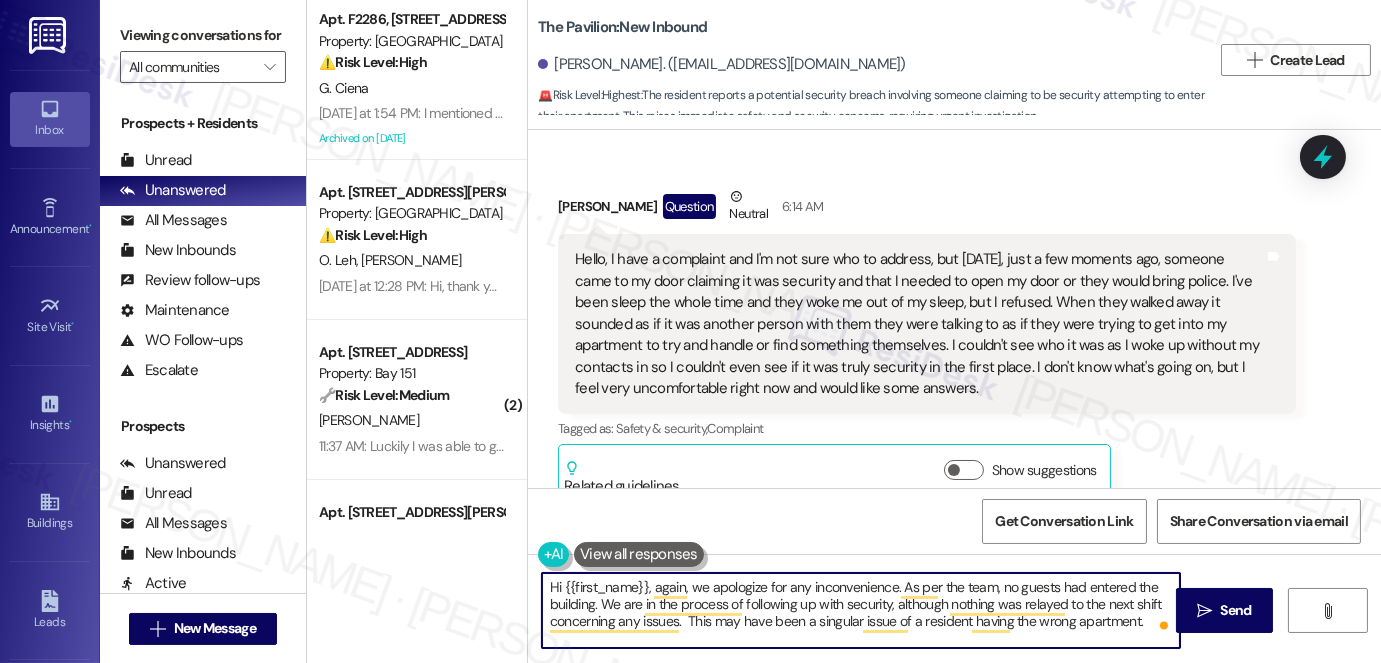 click on "Hello, I have a complaint and I'm not sure who to address, but today, just a few moments ago, someone came to my door claiming it was security and that I needed to open my door or they would bring police. I've been sleep the whole time and they woke me out of my sleep, but I refused. When they walked away it sounded as if it was another person with them they were talking to as if they were trying to get into my apartment to try and handle or find something themselves. I couldn't see who it was as I woke up without my contacts in so I couldn't even see if it was truly security in the first place. I don't know what's going on, but I feel very uncomfortable right now and would like some answers." at bounding box center [919, 324] 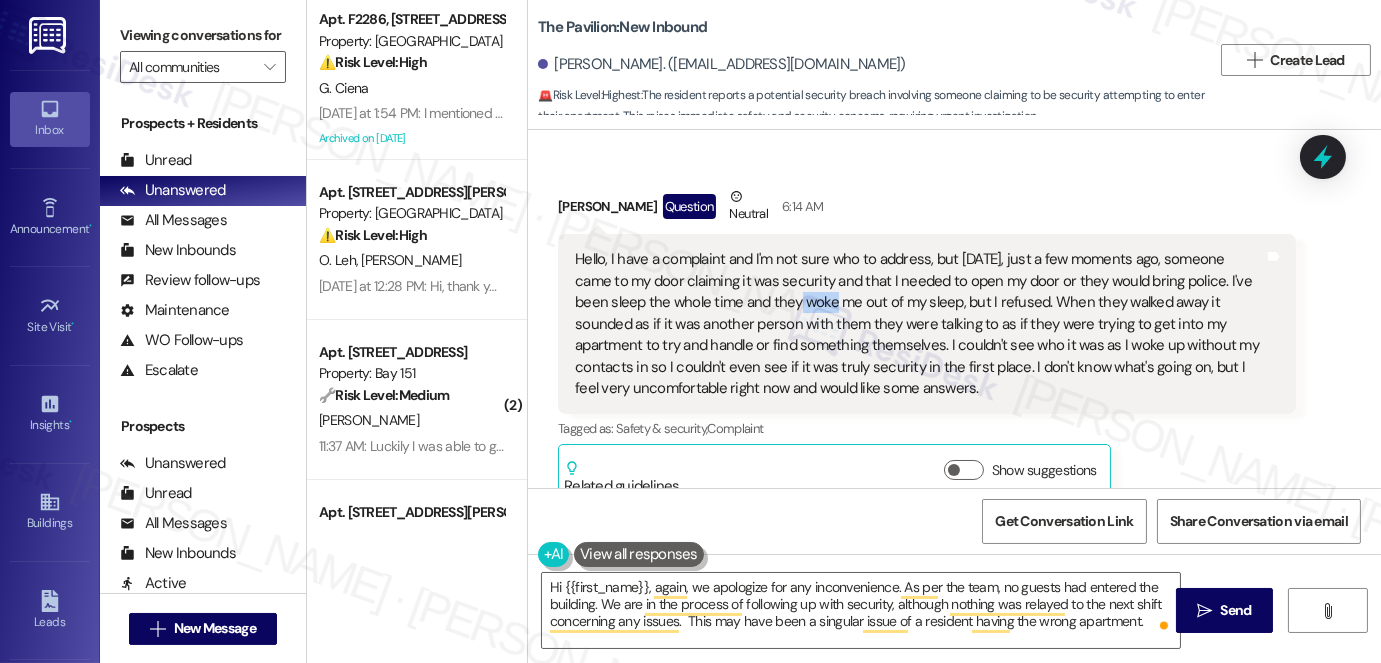 click on "Hello, I have a complaint and I'm not sure who to address, but today, just a few moments ago, someone came to my door claiming it was security and that I needed to open my door or they would bring police. I've been sleep the whole time and they woke me out of my sleep, but I refused. When they walked away it sounded as if it was another person with them they were talking to as if they were trying to get into my apartment to try and handle or find something themselves. I couldn't see who it was as I woke up without my contacts in so I couldn't even see if it was truly security in the first place. I don't know what's going on, but I feel very uncomfortable right now and would like some answers." at bounding box center [919, 324] 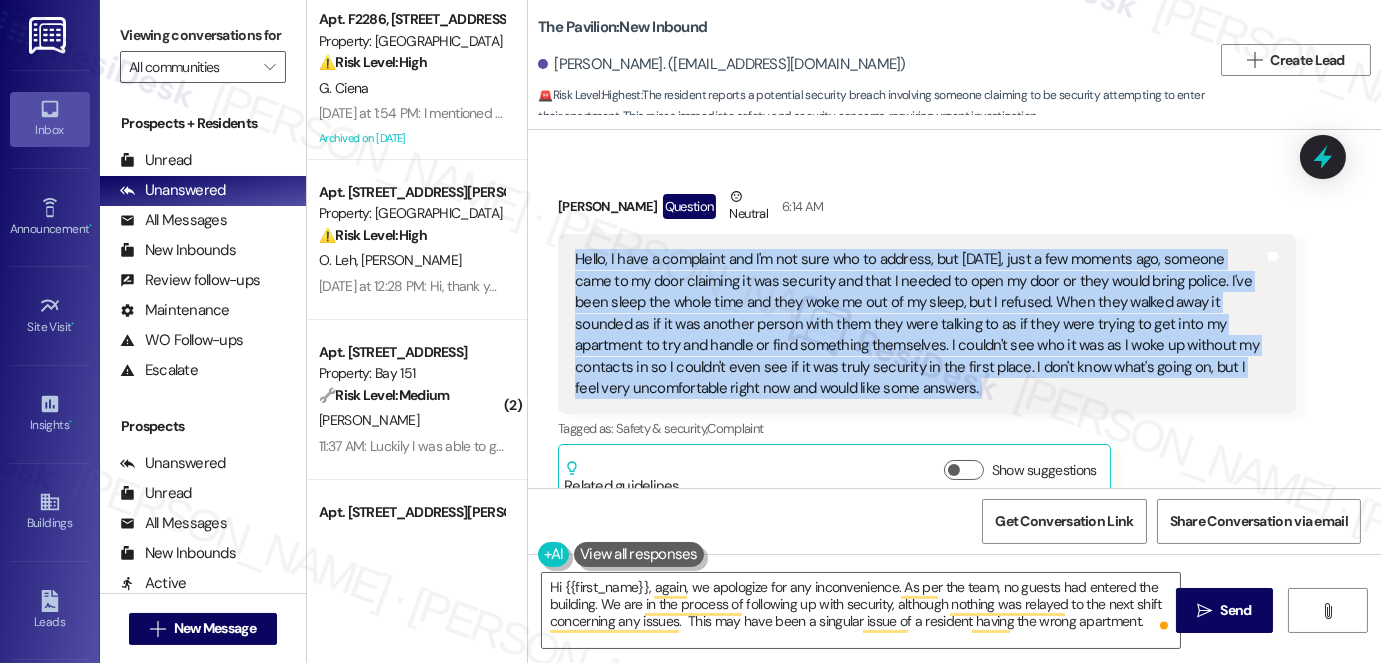 click on "Hello, I have a complaint and I'm not sure who to address, but today, just a few moments ago, someone came to my door claiming it was security and that I needed to open my door or they would bring police. I've been sleep the whole time and they woke me out of my sleep, but I refused. When they walked away it sounded as if it was another person with them they were talking to as if they were trying to get into my apartment to try and handle or find something themselves. I couldn't see who it was as I woke up without my contacts in so I couldn't even see if it was truly security in the first place. I don't know what's going on, but I feel very uncomfortable right now and would like some answers." at bounding box center [919, 324] 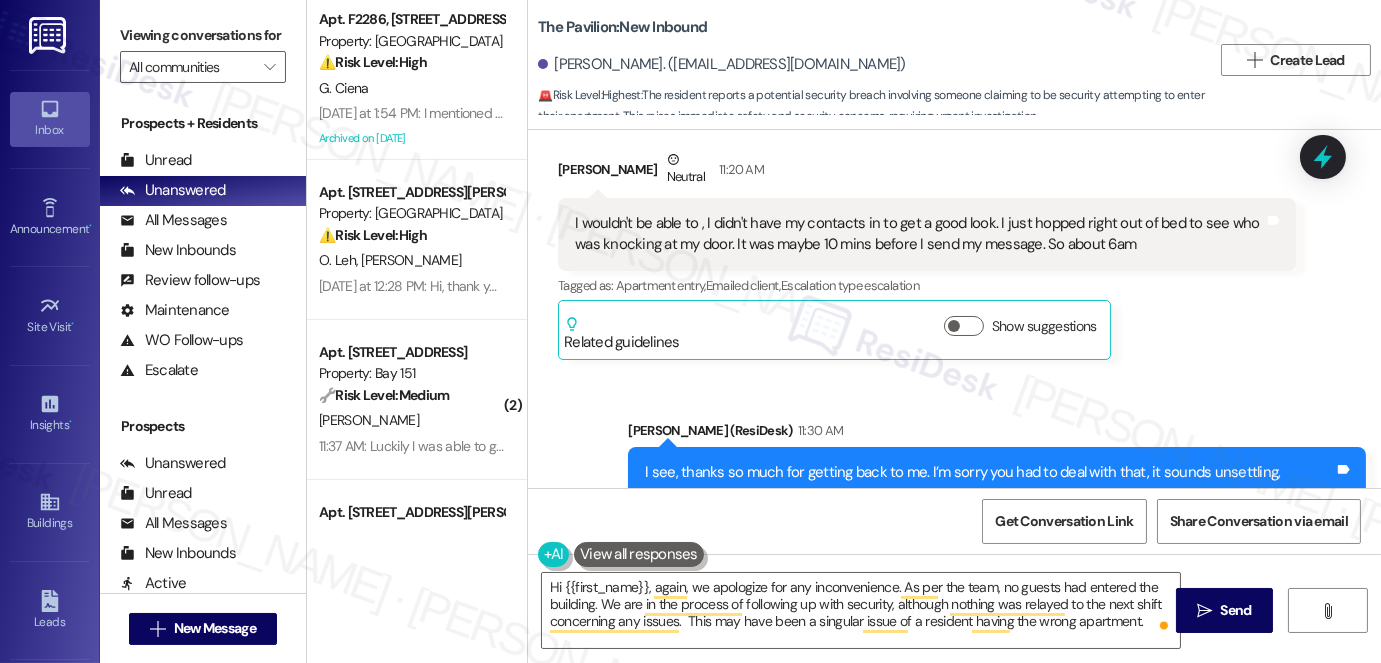 scroll, scrollTop: 8360, scrollLeft: 0, axis: vertical 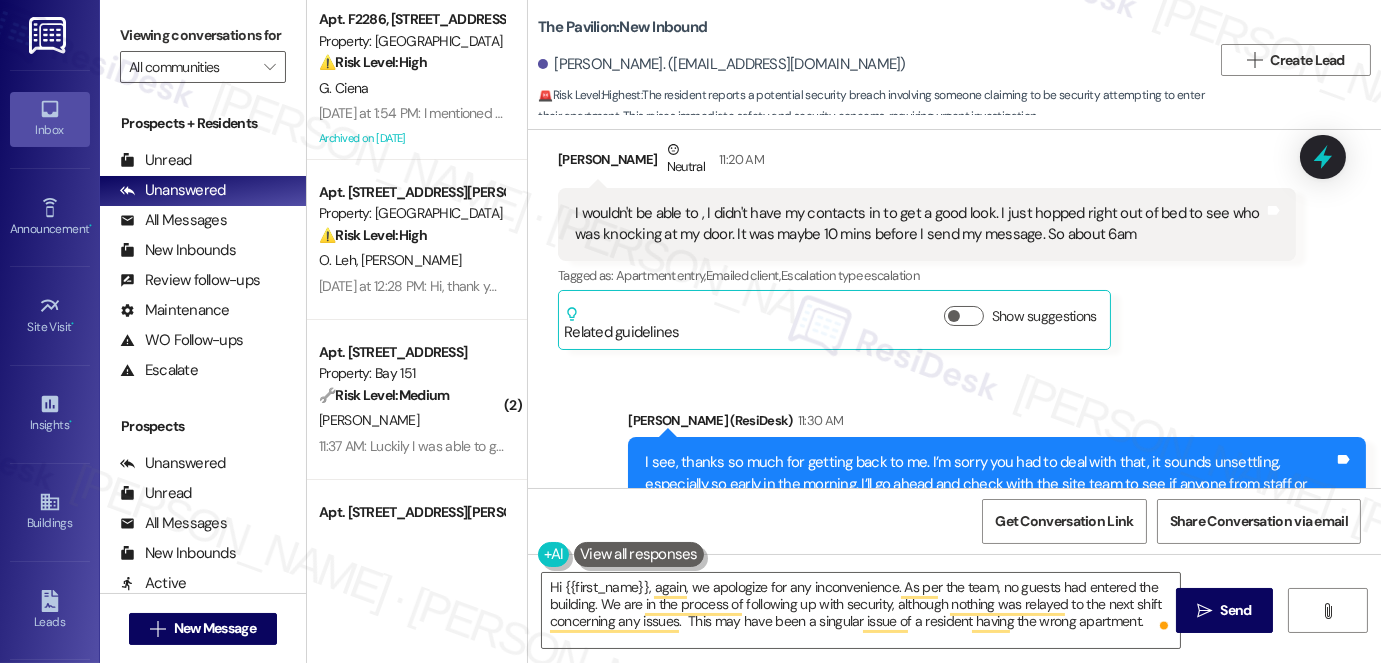 click on "I wouldn't be able to , I didn't have my contacts in to get a good look. I just hopped right out of bed to see who was knocking at my door. It was maybe 10 mins before I send my message. So about 6am" at bounding box center (919, 224) 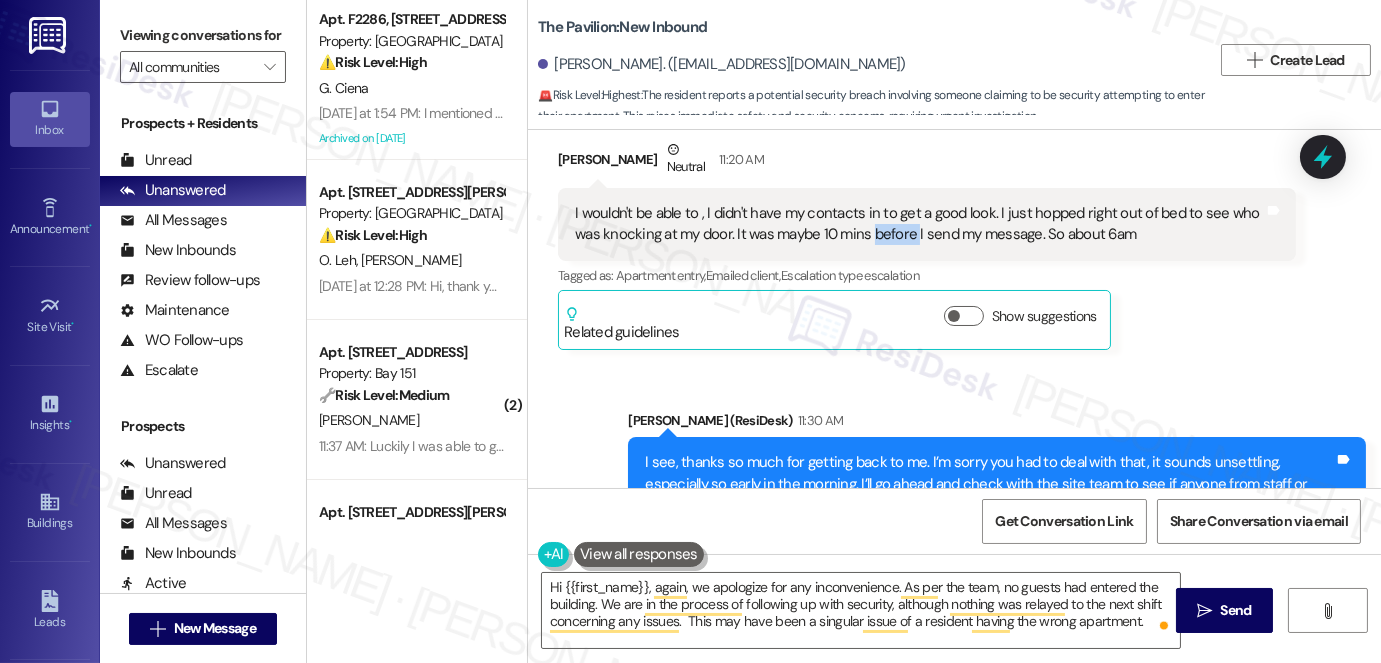 click on "I wouldn't be able to , I didn't have my contacts in to get a good look. I just hopped right out of bed to see who was knocking at my door. It was maybe 10 mins before I send my message. So about 6am" at bounding box center (919, 224) 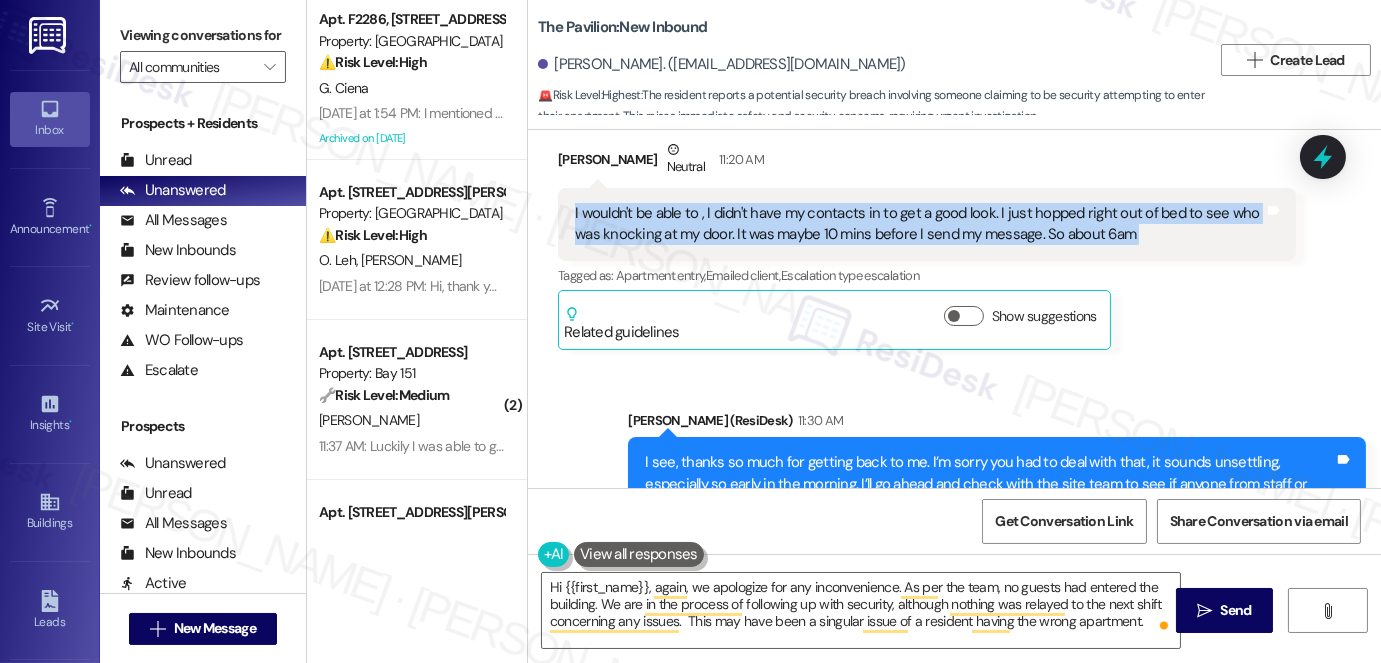 click on "I wouldn't be able to , I didn't have my contacts in to get a good look. I just hopped right out of bed to see who was knocking at my door. It was maybe 10 mins before I send my message. So about 6am" at bounding box center (919, 224) 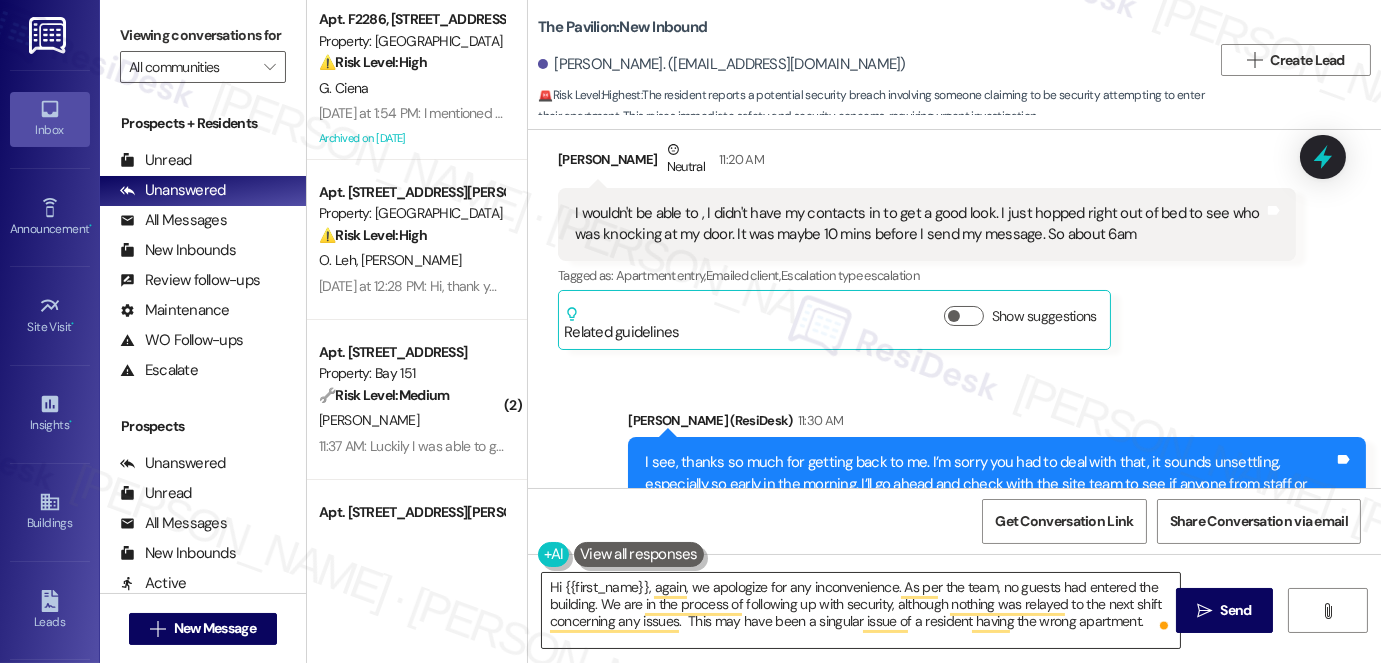click on "Hi {{first_name}}, again, we apologize for any inconvenience. As per the team, no guests had entered the building. We are in the process of following up with security, although nothing was relayed to the next shift concerning any issues.  This may have been a singular issue of a resident having the wrong apartment." at bounding box center (861, 610) 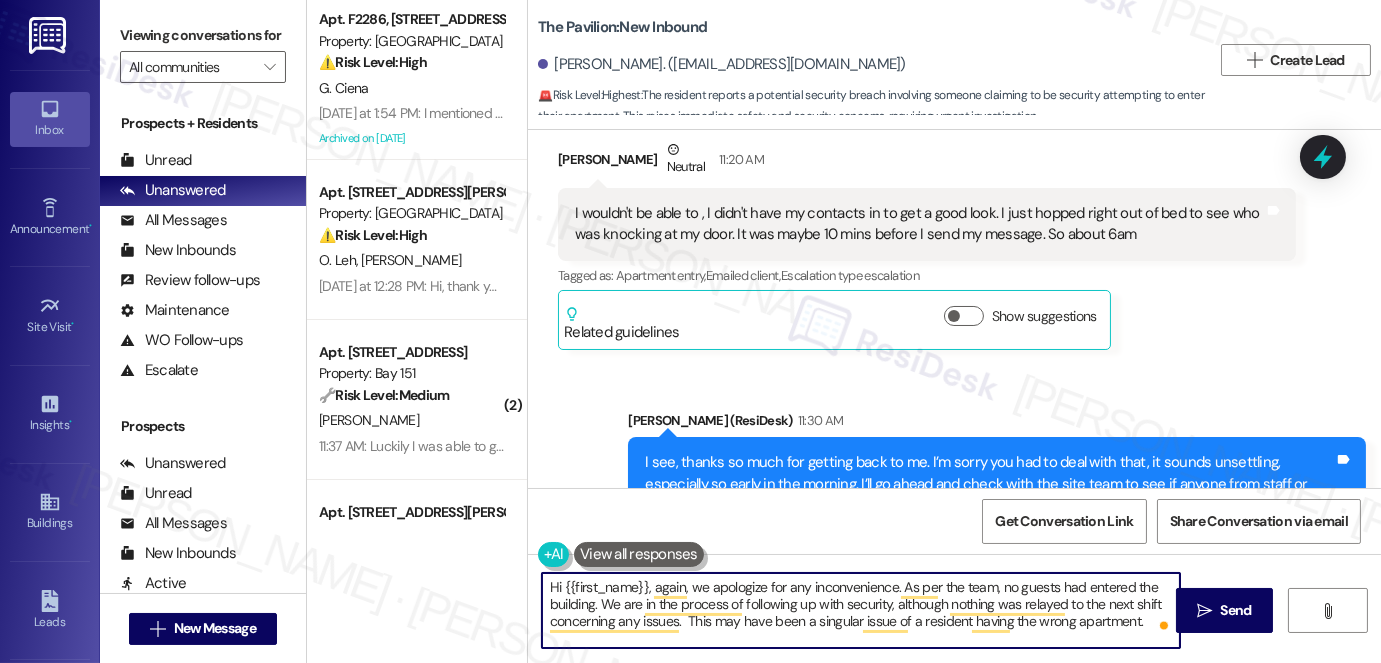 click on "Hi {{first_name}}, again, we apologize for any inconvenience. As per the team, no guests had entered the building. We are in the process of following up with security, although nothing was relayed to the next shift concerning any issues.  This may have been a singular issue of a resident having the wrong apartment." at bounding box center [861, 610] 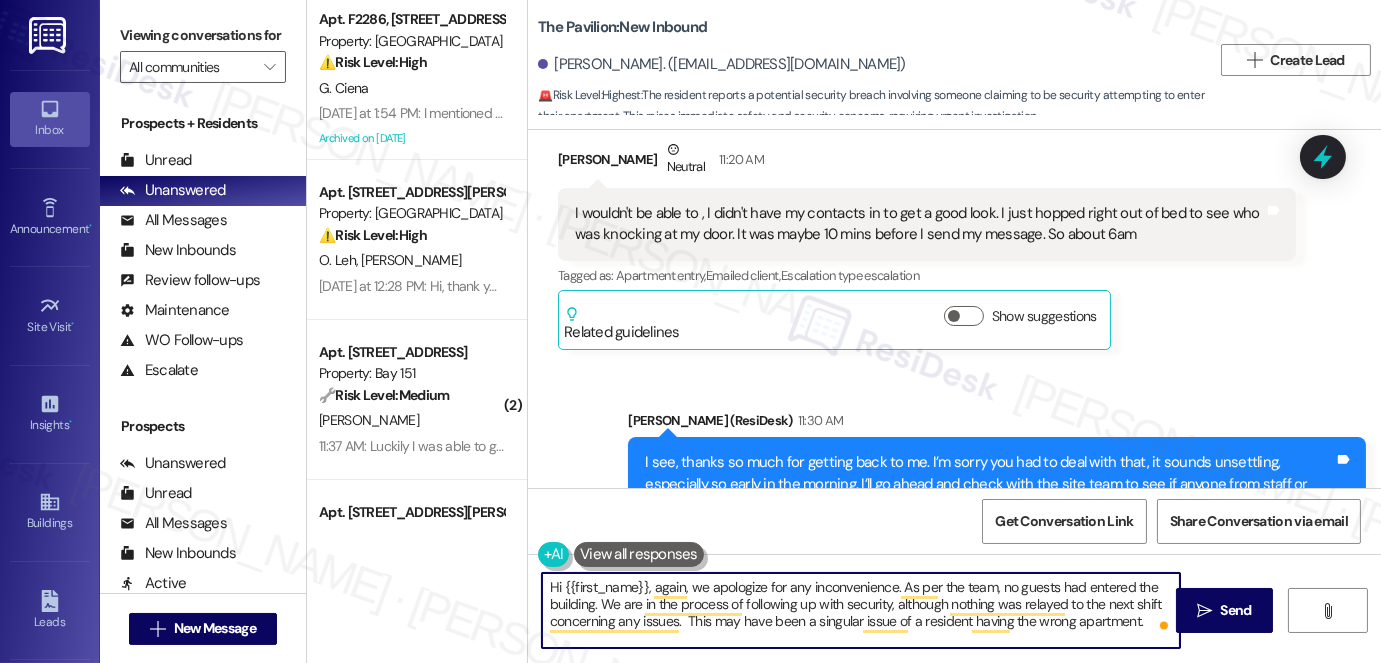 click on "Hi {{first_name}}, again, we apologize for any inconvenience. As per the team, no guests had entered the building. We are in the process of following up with security, although nothing was relayed to the next shift concerning any issues.  This may have been a singular issue of a resident having the wrong apartment." at bounding box center [861, 610] 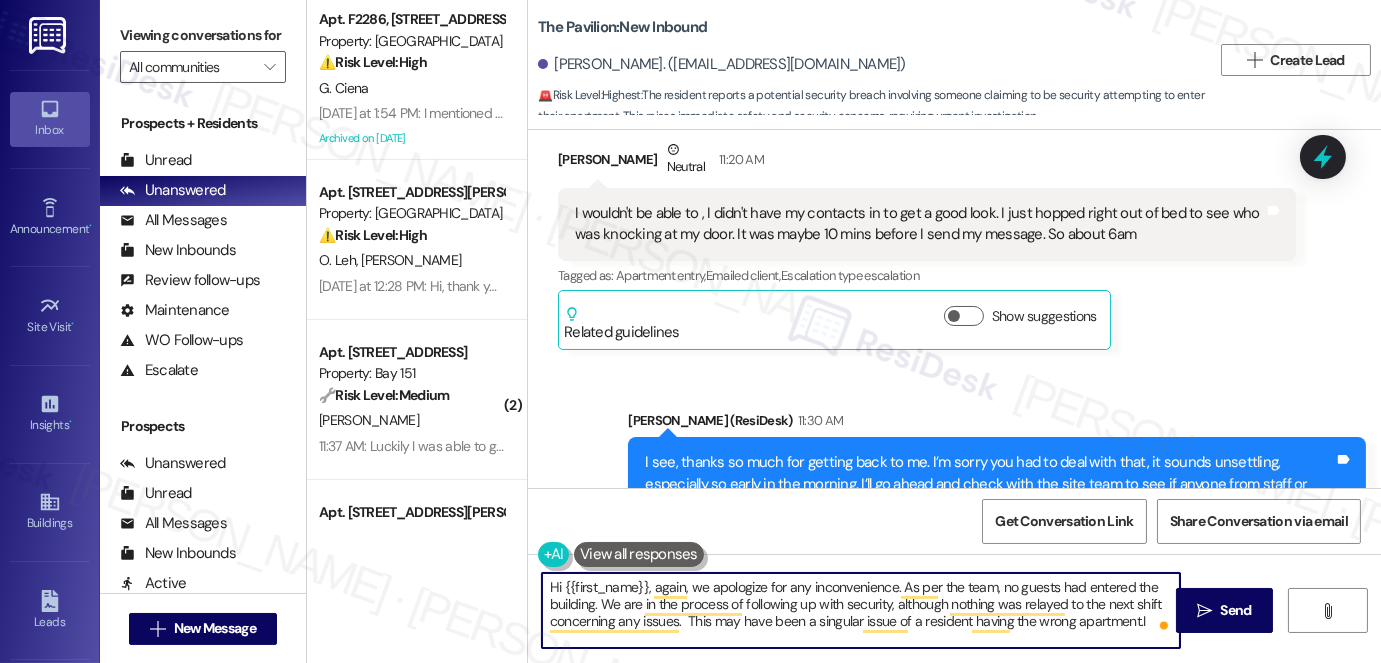 type on "Hi {{first_name}}, again, we apologize for any inconvenience. As per the team, no guests had entered the building. We are in the process of following up with security, although nothing was relayed to the next shift concerning any issues.  This may have been a singular issue of a resident having the wrong apartment." 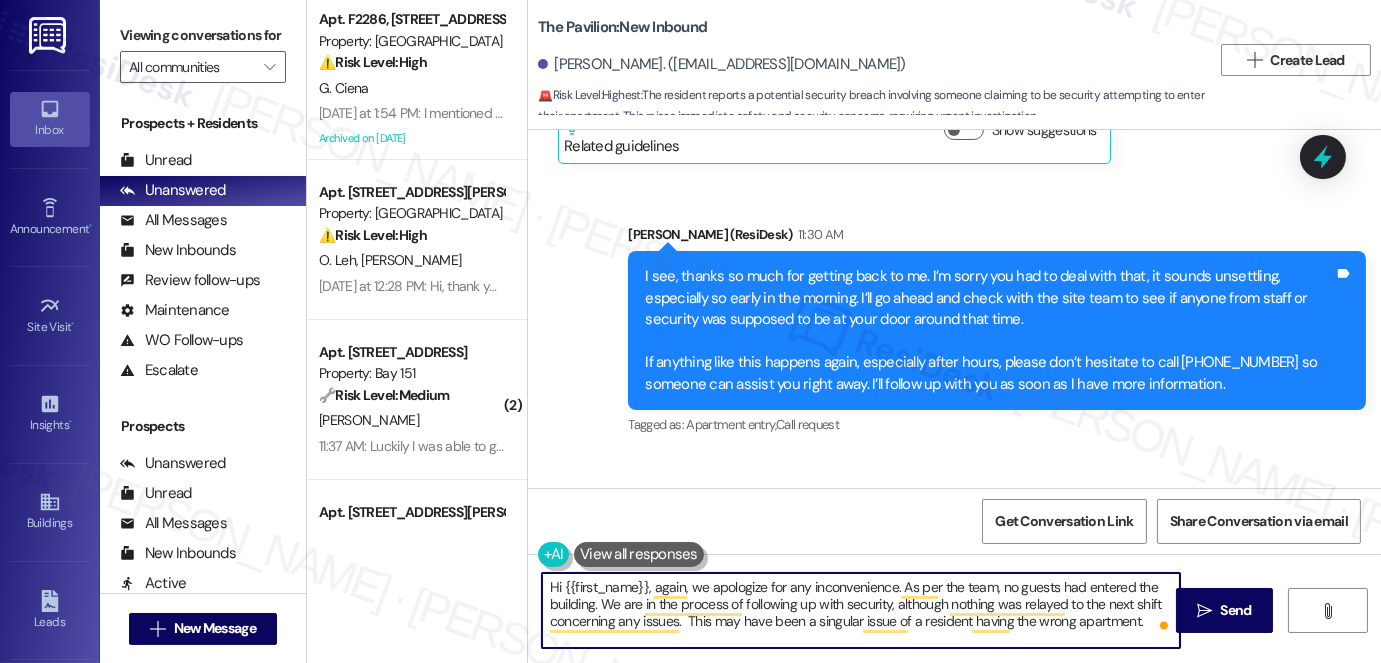 scroll, scrollTop: 8542, scrollLeft: 0, axis: vertical 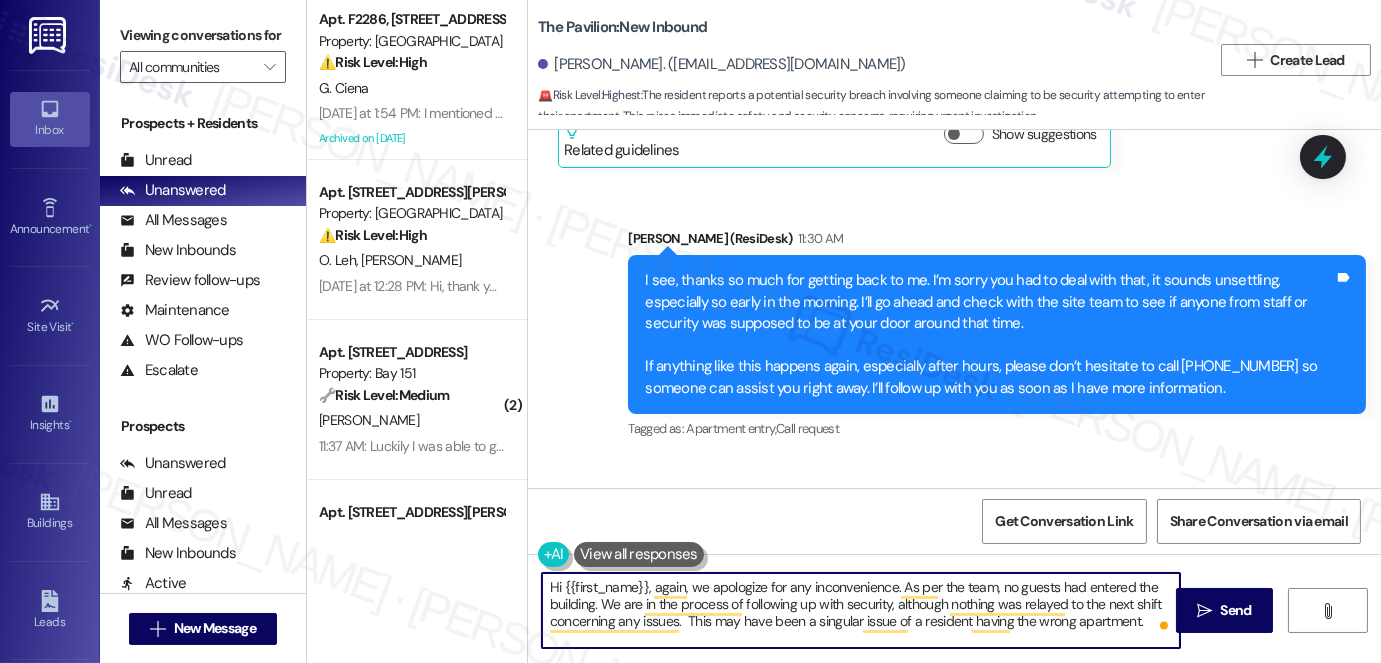 click on "I see, thanks so much for getting back to me. I’m sorry you had to deal with that, it sounds unsettling, especially so early in the morning. I’ll go ahead and check with the site team to see if anyone from staff or security was supposed to be at your door around that time.
If anything like this happens again, especially after hours, please don’t hesitate to call (855) 500-7887 so someone can assist you right away. I’ll follow up with you as soon as I have more information." at bounding box center [989, 334] 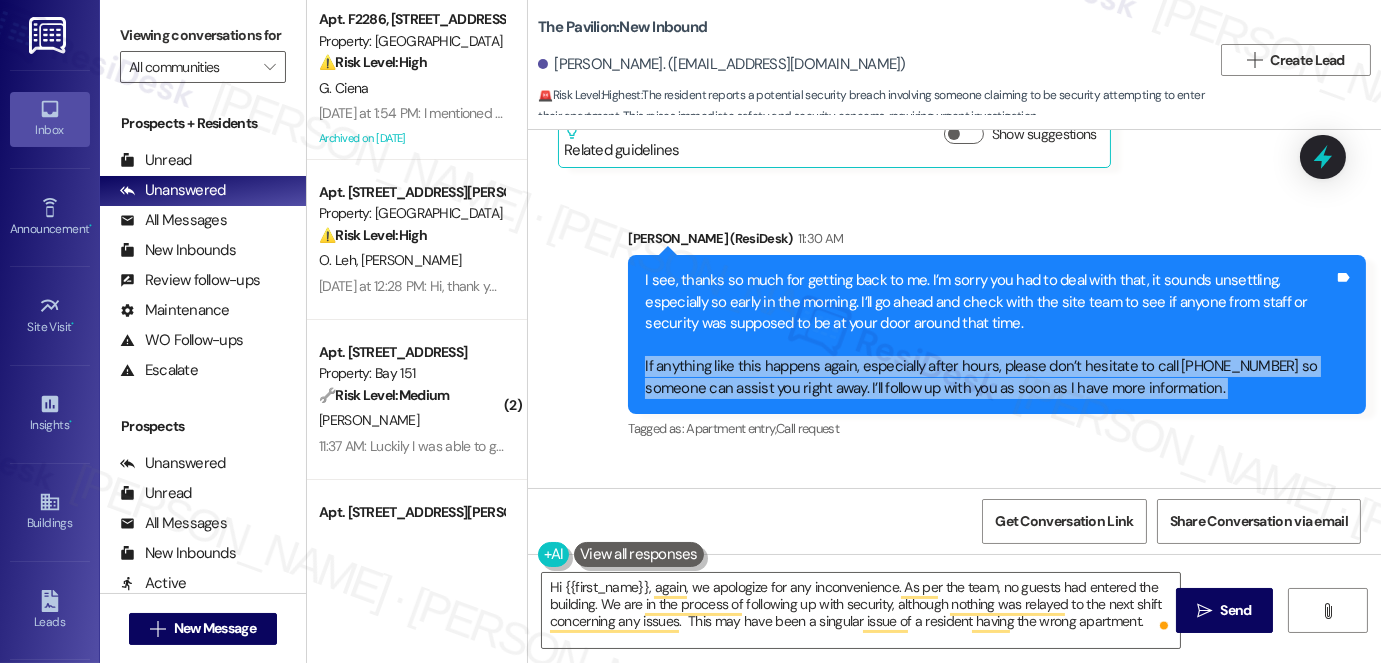 click on "I see, thanks so much for getting back to me. I’m sorry you had to deal with that, it sounds unsettling, especially so early in the morning. I’ll go ahead and check with the site team to see if anyone from staff or security was supposed to be at your door around that time.
If anything like this happens again, especially after hours, please don’t hesitate to call (855) 500-7887 so someone can assist you right away. I’ll follow up with you as soon as I have more information." at bounding box center [989, 334] 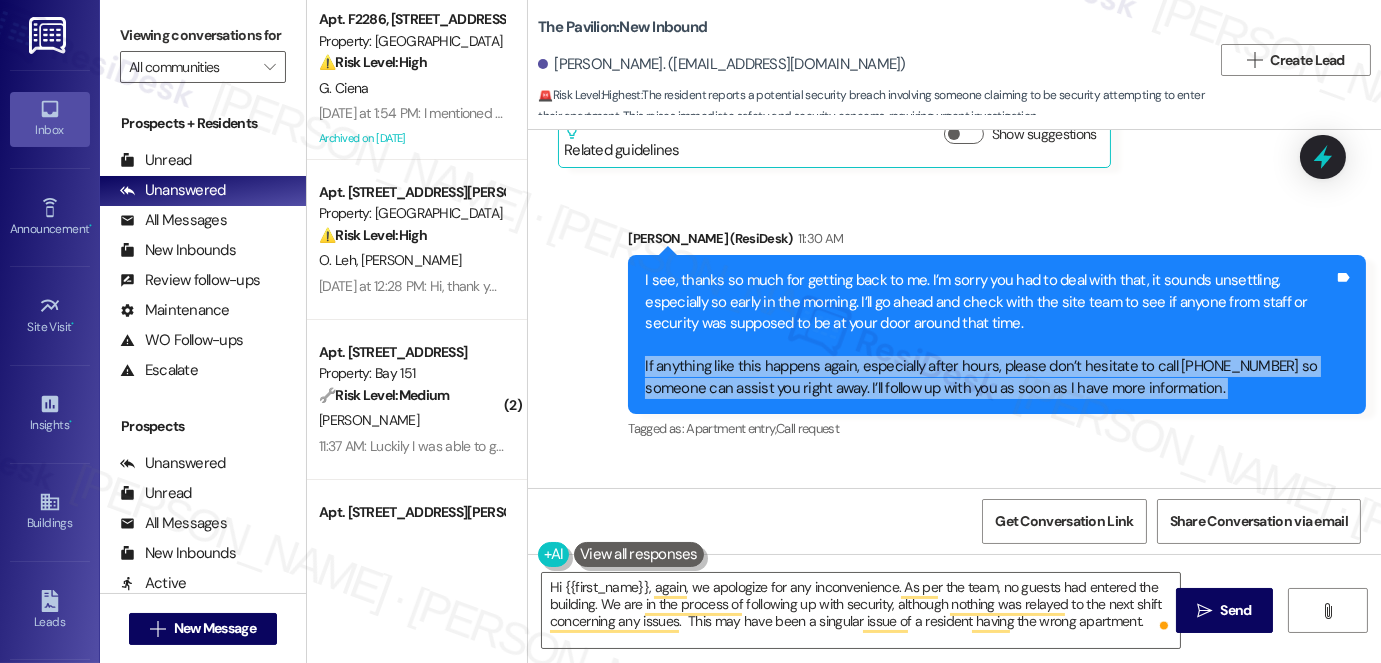 click on "I see, thanks so much for getting back to me. I’m sorry you had to deal with that, it sounds unsettling, especially so early in the morning. I’ll go ahead and check with the site team to see if anyone from staff or security was supposed to be at your door around that time.
If anything like this happens again, especially after hours, please don’t hesitate to call (855) 500-7887 so someone can assist you right away. I’ll follow up with you as soon as I have more information." at bounding box center [989, 334] 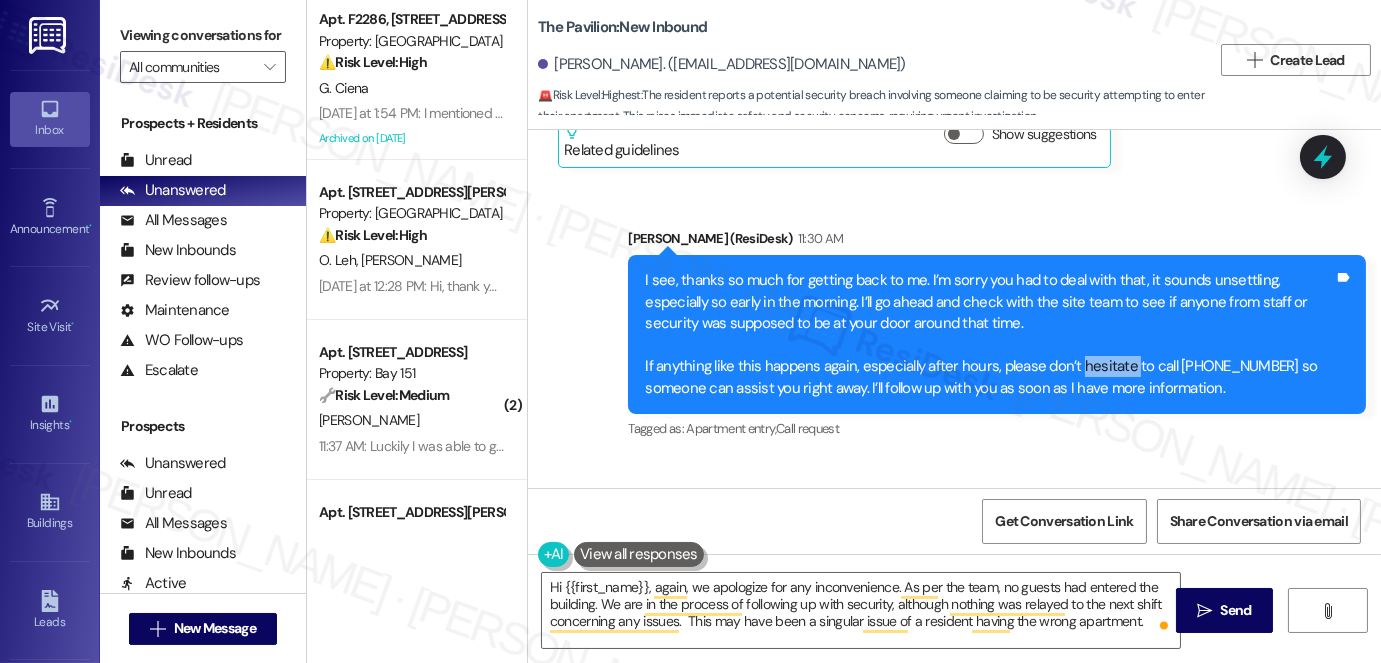 click on "I see, thanks so much for getting back to me. I’m sorry you had to deal with that, it sounds unsettling, especially so early in the morning. I’ll go ahead and check with the site team to see if anyone from staff or security was supposed to be at your door around that time.
If anything like this happens again, especially after hours, please don’t hesitate to call (855) 500-7887 so someone can assist you right away. I’ll follow up with you as soon as I have more information." at bounding box center (989, 334) 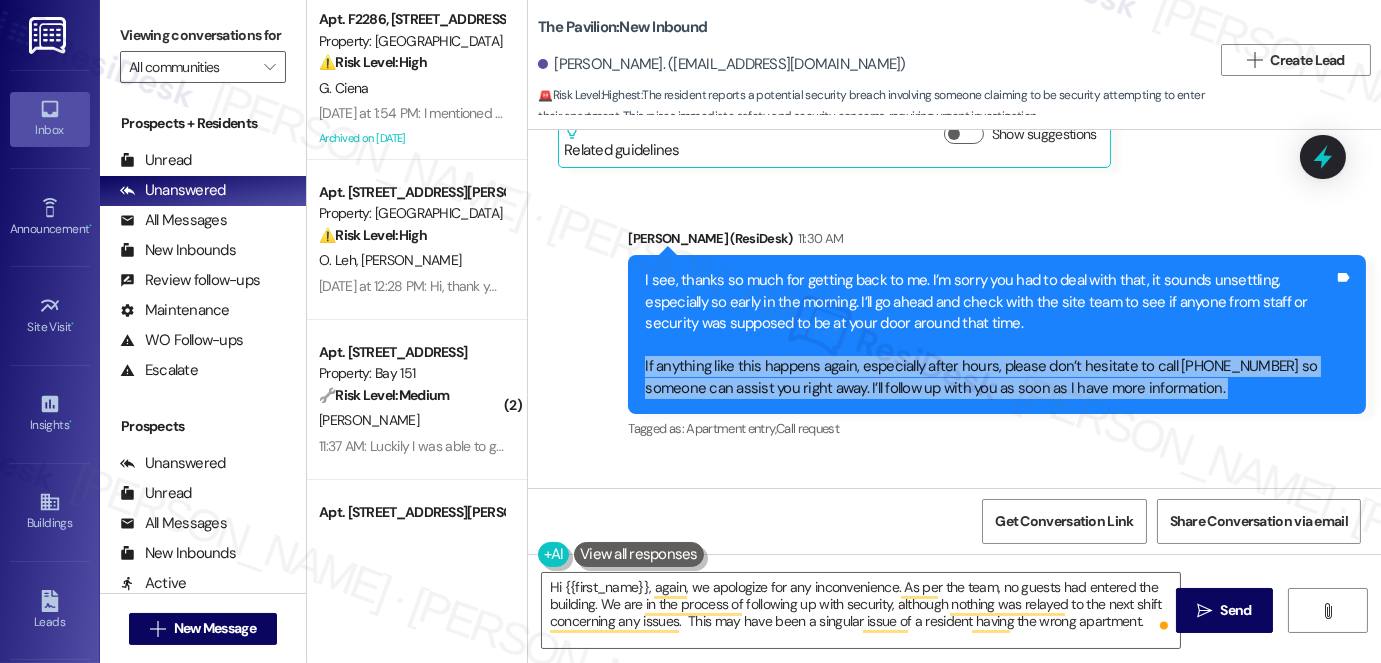 click on "I see, thanks so much for getting back to me. I’m sorry you had to deal with that, it sounds unsettling, especially so early in the morning. I’ll go ahead and check with the site team to see if anyone from staff or security was supposed to be at your door around that time.
If anything like this happens again, especially after hours, please don’t hesitate to call (855) 500-7887 so someone can assist you right away. I’ll follow up with you as soon as I have more information." at bounding box center (989, 334) 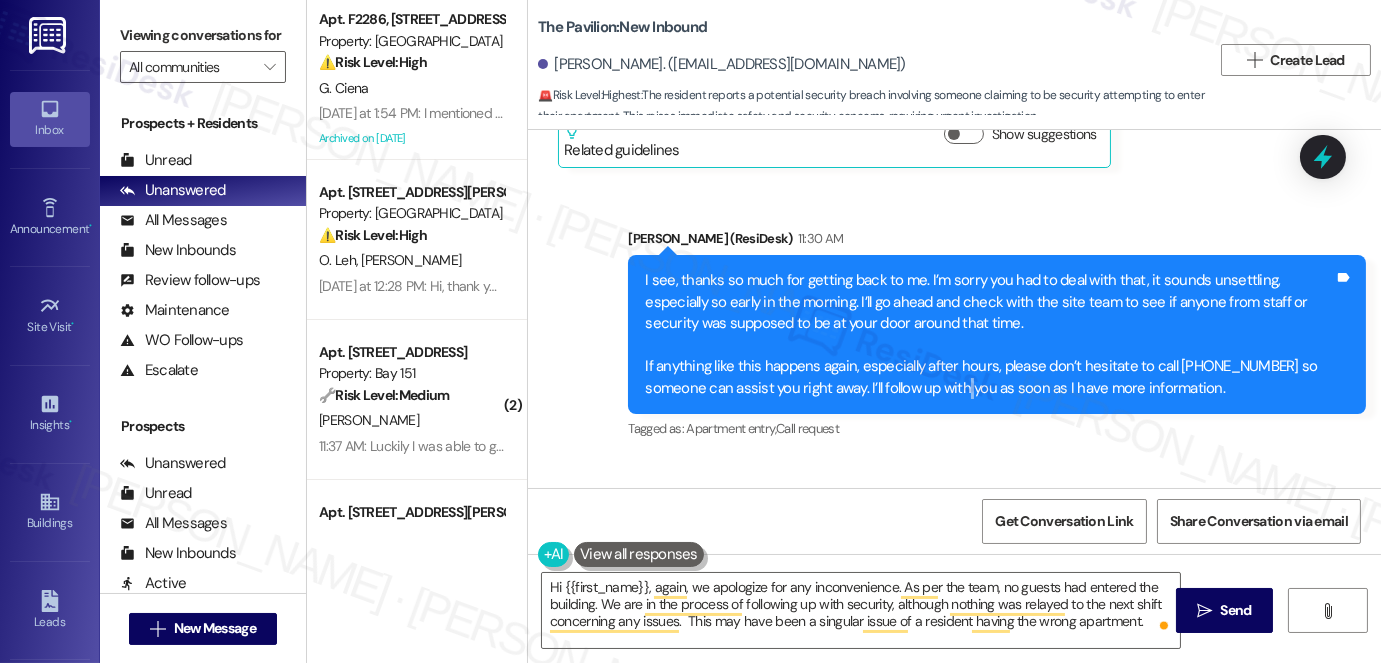 click on "I see, thanks so much for getting back to me. I’m sorry you had to deal with that, it sounds unsettling, especially so early in the morning. I’ll go ahead and check with the site team to see if anyone from staff or security was supposed to be at your door around that time.
If anything like this happens again, especially after hours, please don’t hesitate to call (855) 500-7887 so someone can assist you right away. I’ll follow up with you as soon as I have more information." at bounding box center [989, 334] 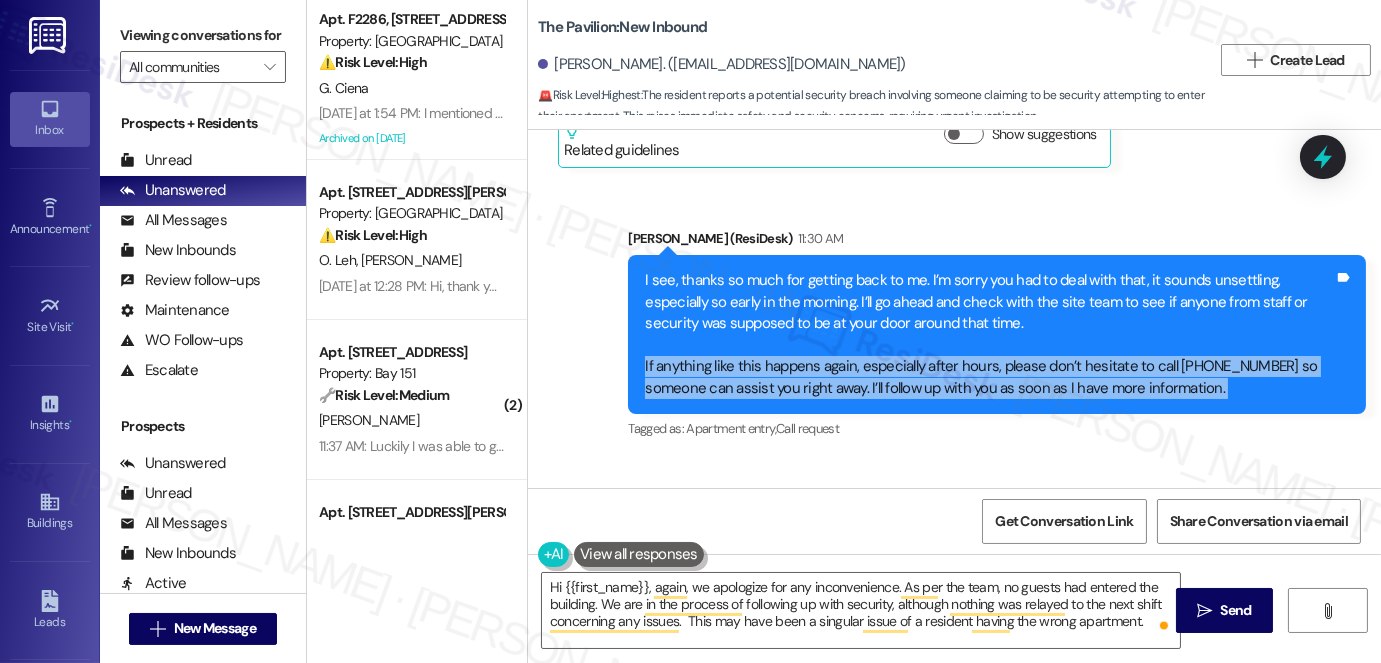 drag, startPoint x: 956, startPoint y: 312, endPoint x: 969, endPoint y: 320, distance: 15.264338 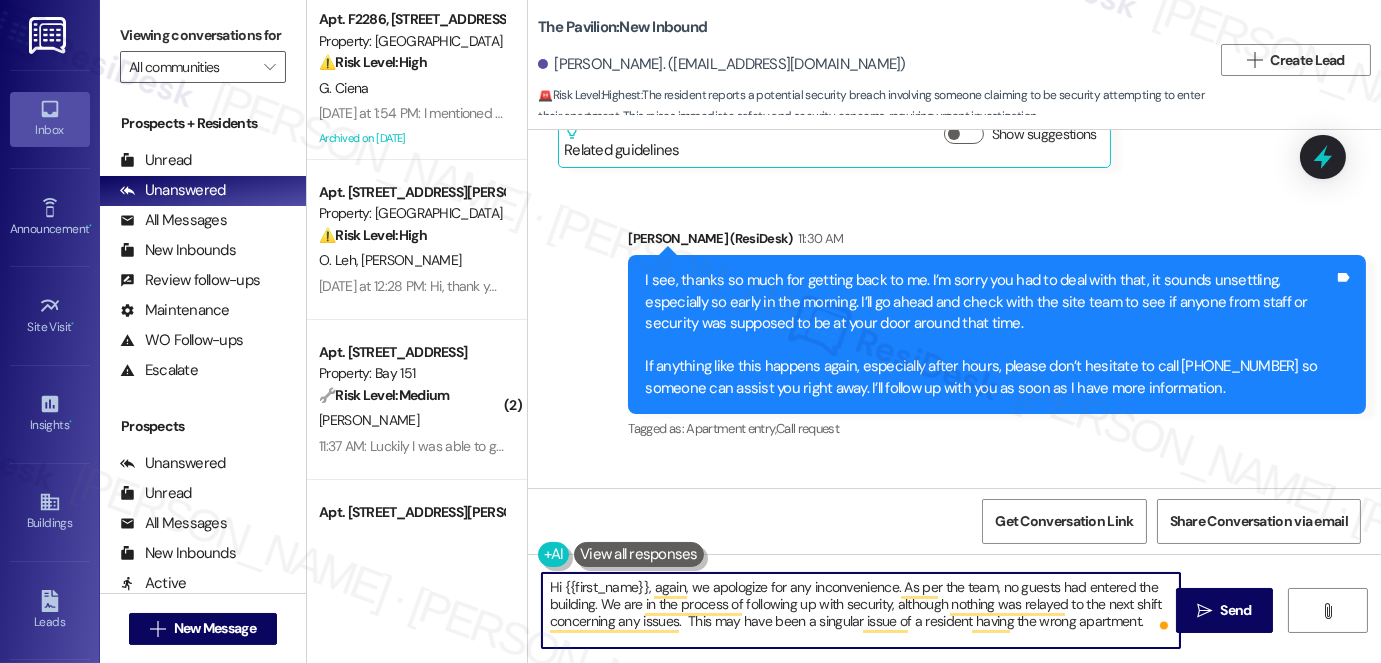 click on "Hi {{first_name}}, again, we apologize for any inconvenience. As per the team, no guests had entered the building. We are in the process of following up with security, although nothing was relayed to the next shift concerning any issues.  This may have been a singular issue of a resident having the wrong apartment." at bounding box center [861, 610] 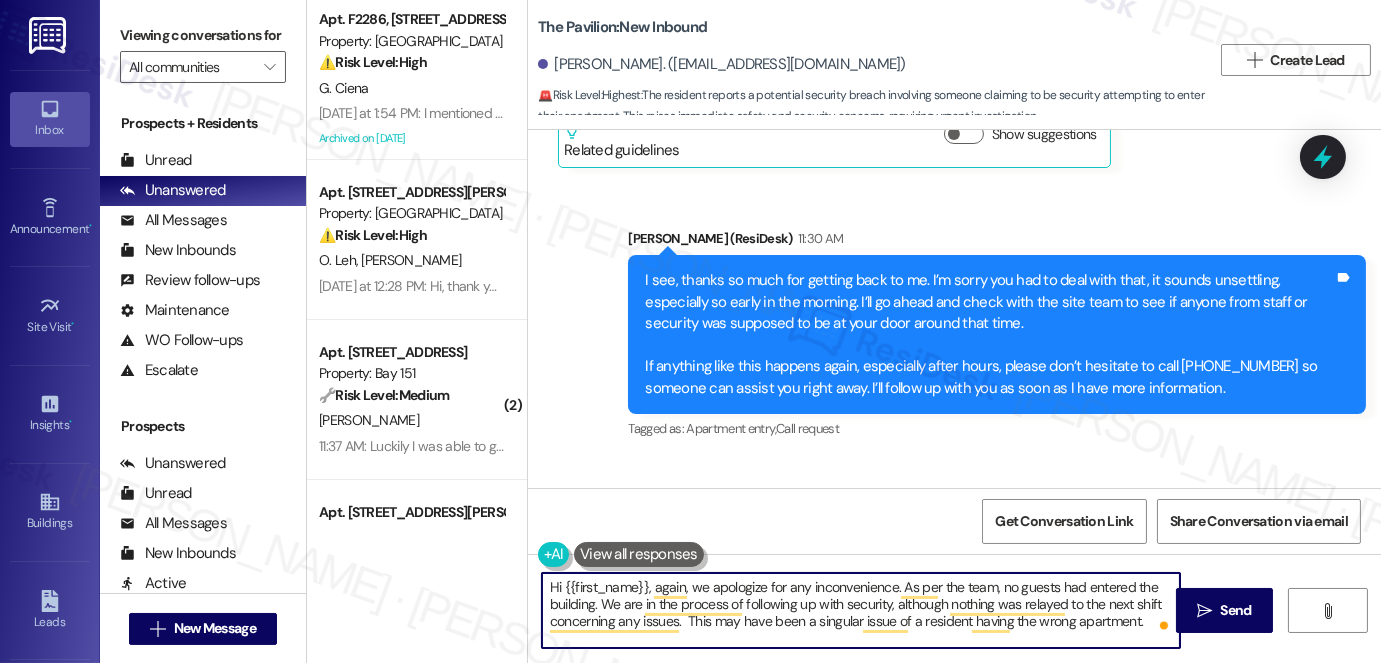click on "Hi {{first_name}}, again, we apologize for any inconvenience. As per the team, no guests had entered the building. We are in the process of following up with security, although nothing was relayed to the next shift concerning any issues.  This may have been a singular issue of a resident having the wrong apartment." at bounding box center [861, 610] 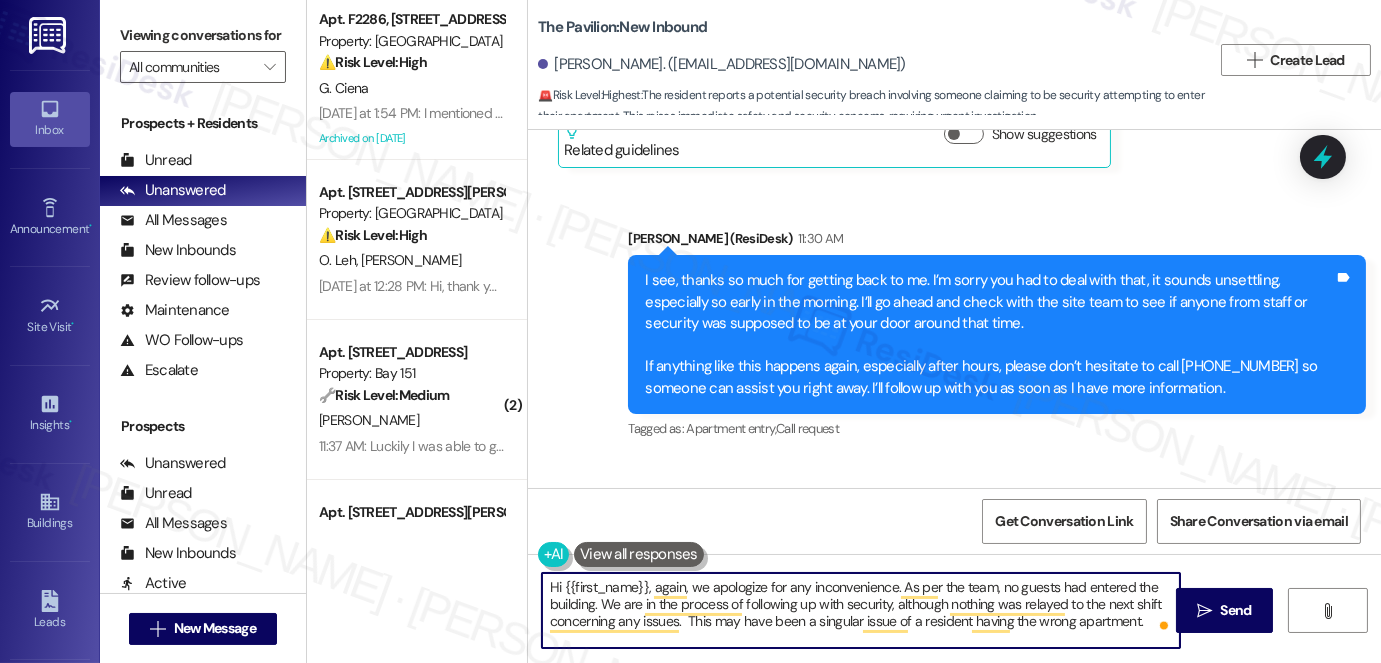 click on "Hi {{first_name}}, again, we apologize for any inconvenience. As per the team, no guests had entered the building. We are in the process of following up with security, although nothing was relayed to the next shift concerning any issues.  This may have been a singular issue of a resident having the wrong apartment." at bounding box center (861, 610) 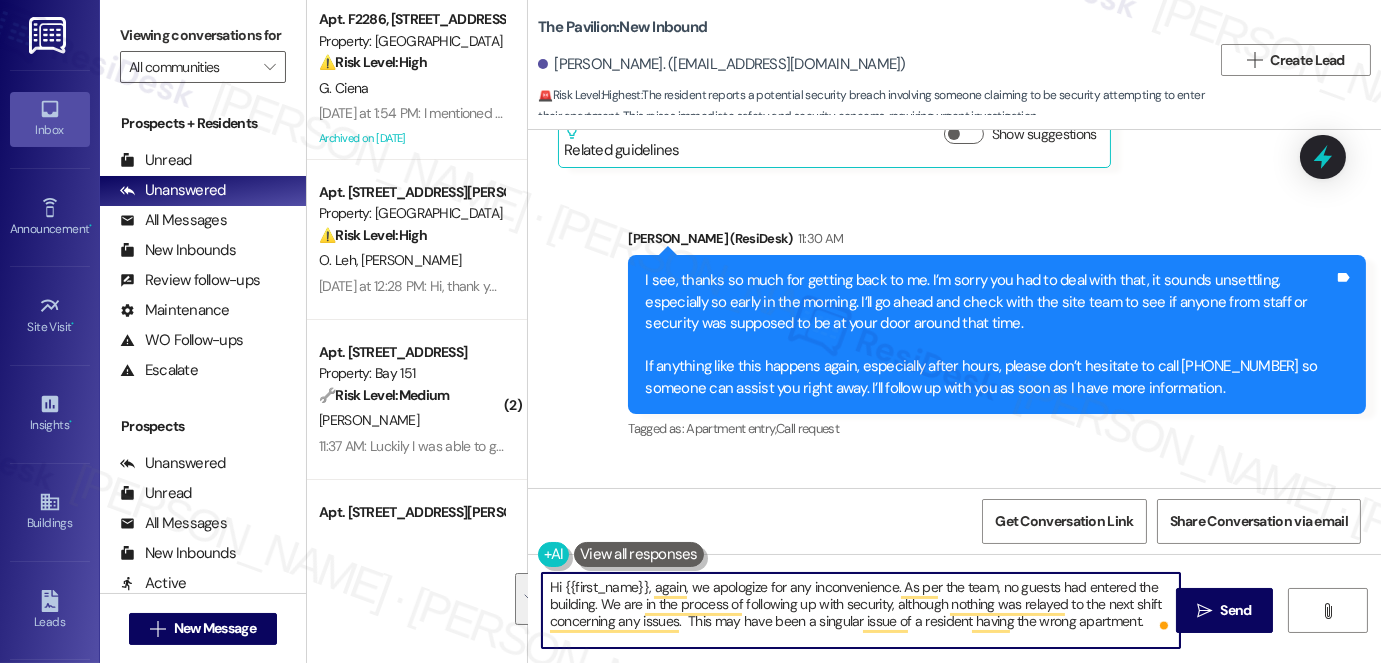 click on "Email escalation to site team Email escalation to site team 11:32 AM ResiDesk escalation to site team ->
Risk Level: Medium risk
Topics: Concern Regarding Early Morning Security Incident at the resident's door
Escalation type: Escalation Subject:  [ResiDesk Escalation] (Medium risk) - Action Needed (Concern Regarding Early Morning Security Incident at the resident's door) with The Pavilion: Apt. 01~0302, One Lafayette Plaisance (996540)" at bounding box center (927, 607) 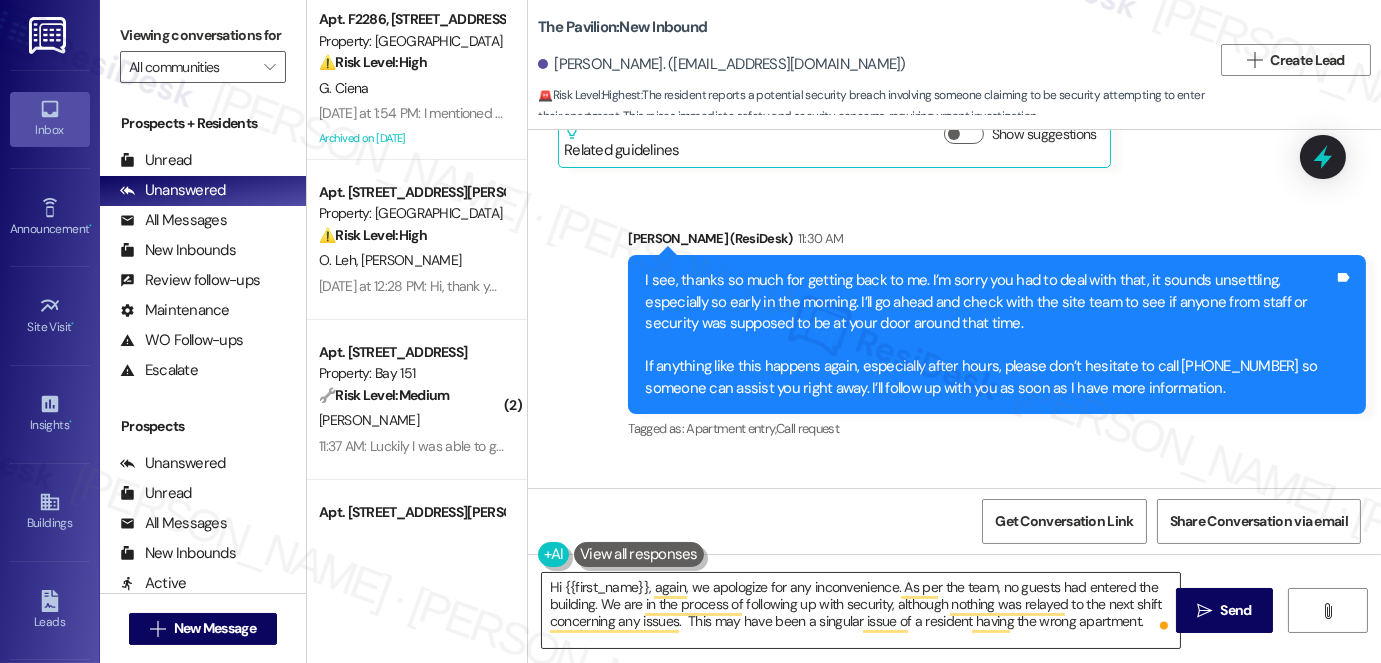 click on "Hi {{first_name}}, again, we apologize for any inconvenience. As per the team, no guests had entered the building. We are in the process of following up with security, although nothing was relayed to the next shift concerning any issues.  This may have been a singular issue of a resident having the wrong apartment." at bounding box center (861, 610) 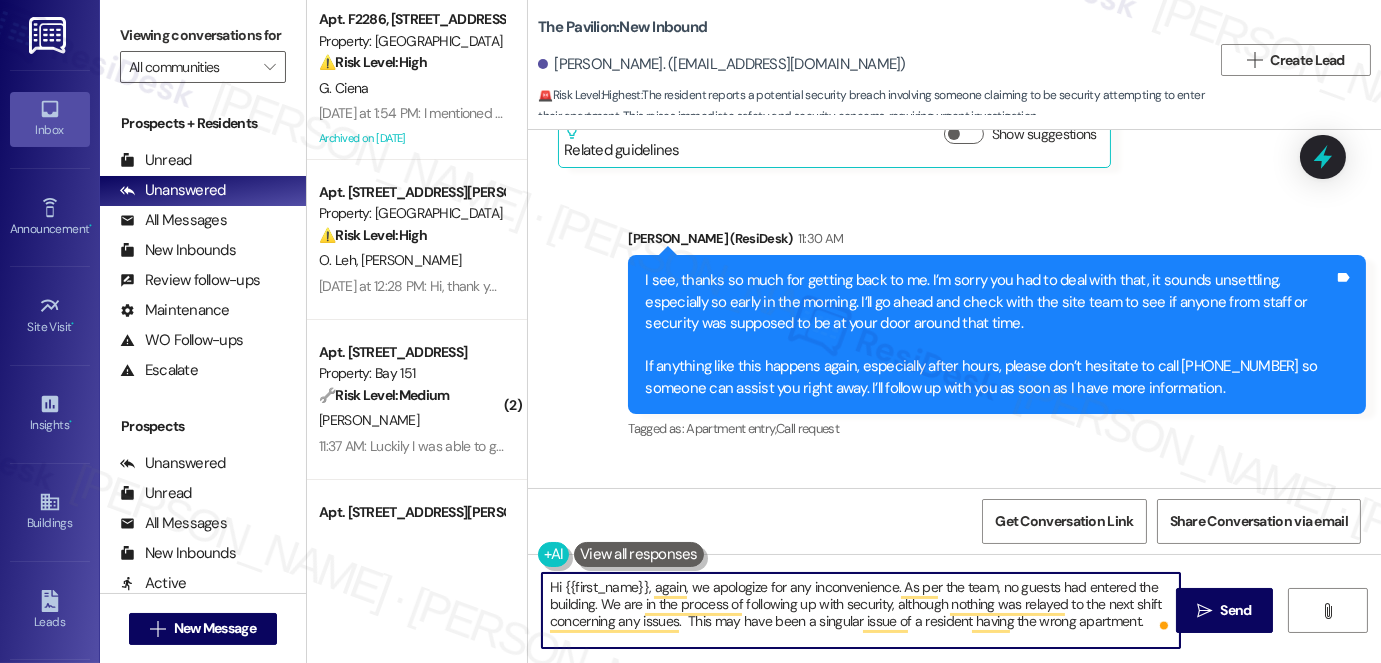 click on "Hi {{first_name}}, again, we apologize for any inconvenience. As per the team, no guests had entered the building. We are in the process of following up with security, although nothing was relayed to the next shift concerning any issues.  This may have been a singular issue of a resident having the wrong apartment." at bounding box center (861, 610) 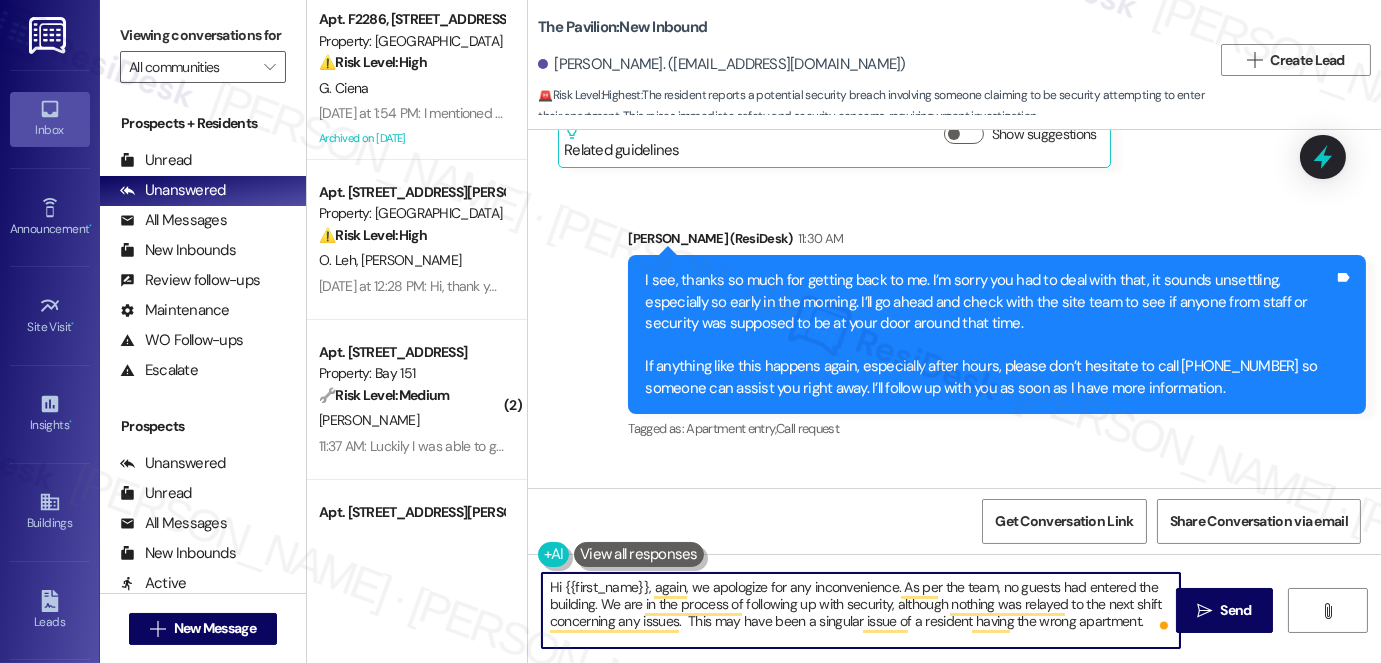 click on "Hi {{first_name}}, again, we apologize for any inconvenience. As per the team, no guests had entered the building. We are in the process of following up with security, although nothing was relayed to the next shift concerning any issues.  This may have been a singular issue of a resident having the wrong apartment." at bounding box center [861, 610] 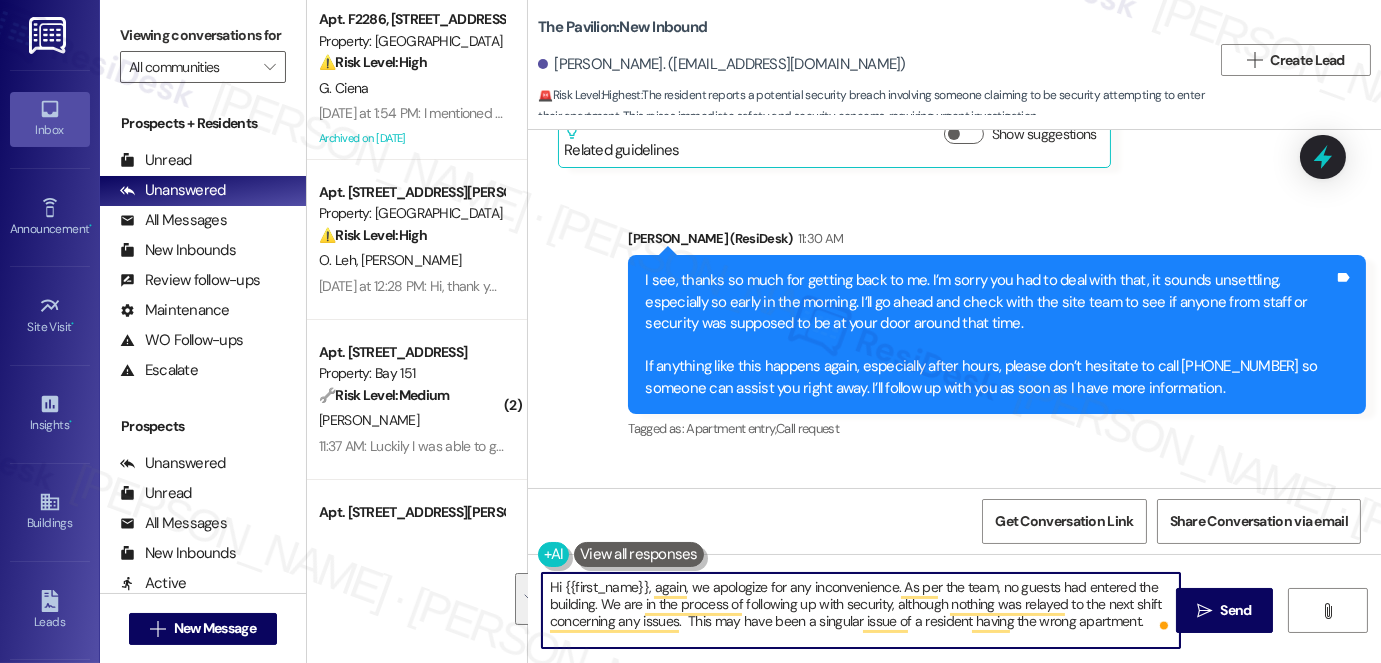 click on "Hi {{first_name}}, again, we apologize for any inconvenience. As per the team, no guests had entered the building. We are in the process of following up with security, although nothing was relayed to the next shift concerning any issues.  This may have been a singular issue of a resident having the wrong apartment." at bounding box center [861, 610] 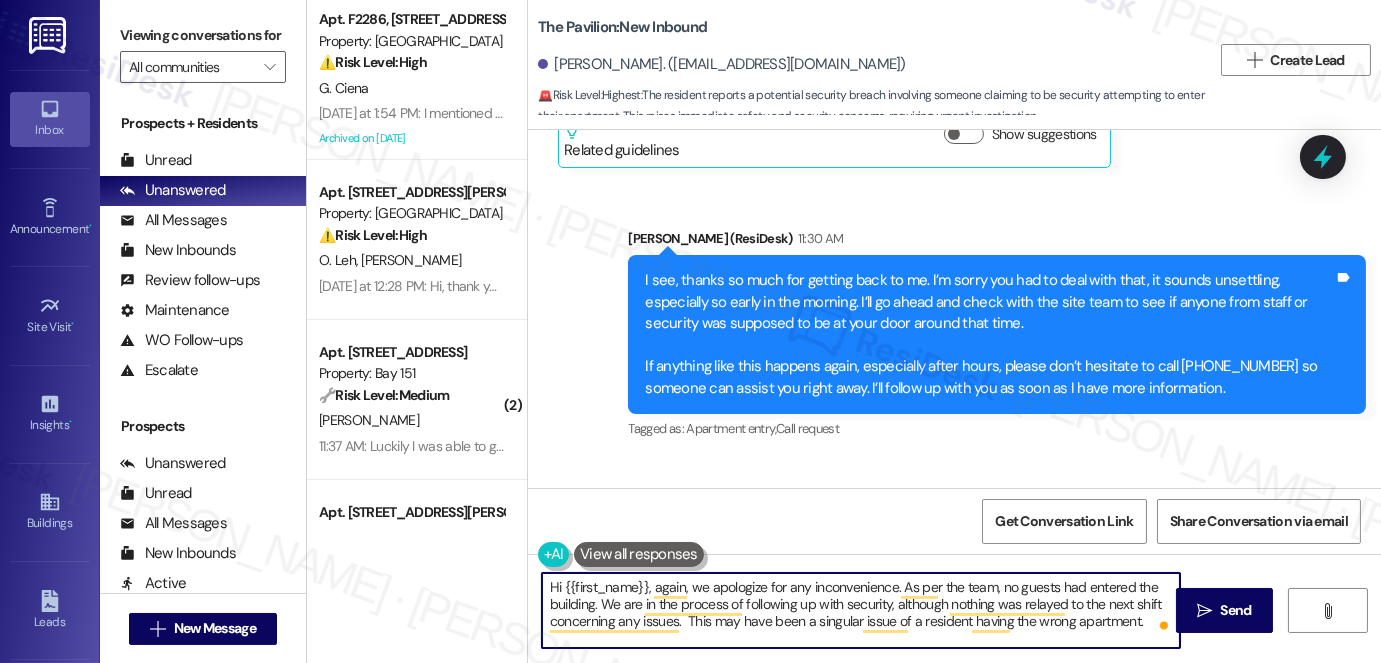 click on "Hi {{first_name}}, again, we apologize for any inconvenience. As per the team, no guests had entered the building. We are in the process of following up with security, although nothing was relayed to the next shift concerning any issues.  This may have been a singular issue of a resident having the wrong apartment." at bounding box center [861, 610] 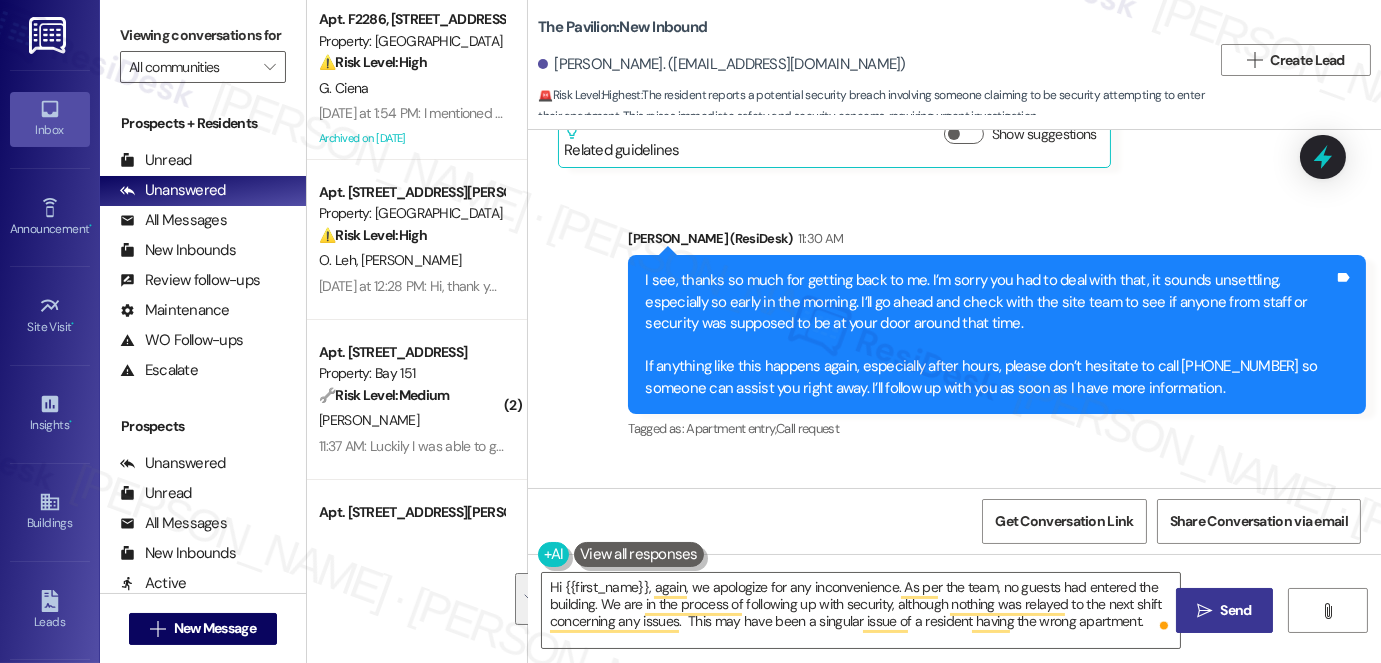 click on "" at bounding box center (1204, 611) 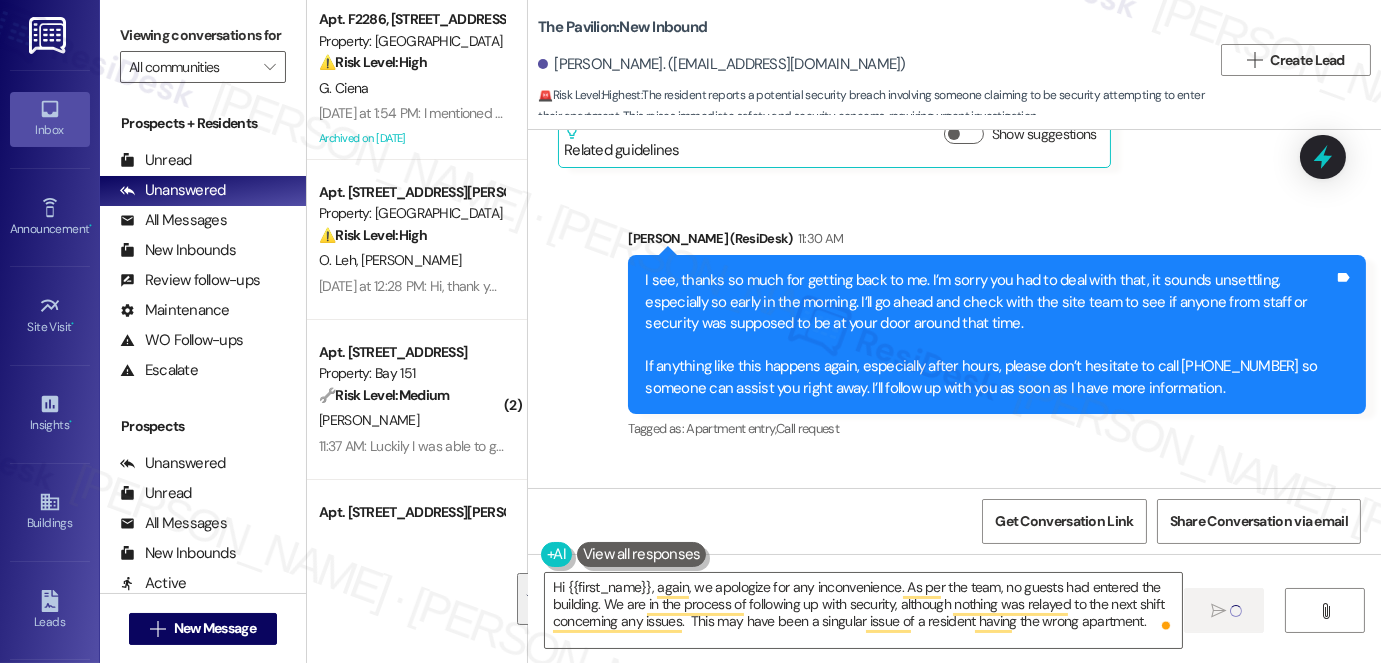 type 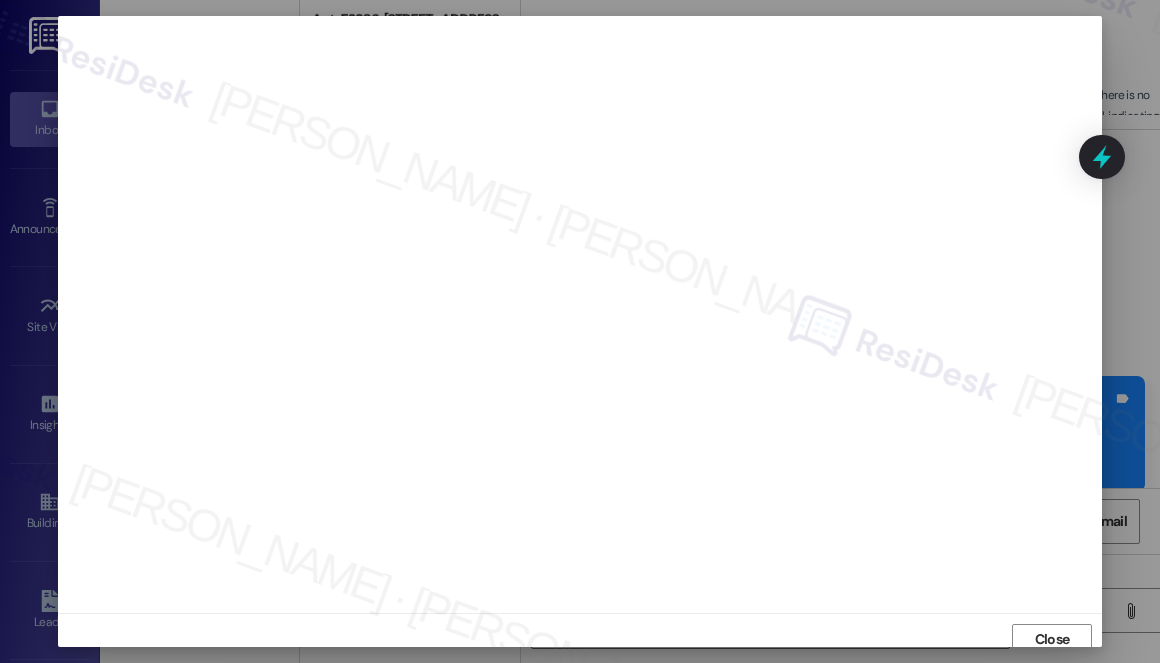 scroll, scrollTop: 0, scrollLeft: 0, axis: both 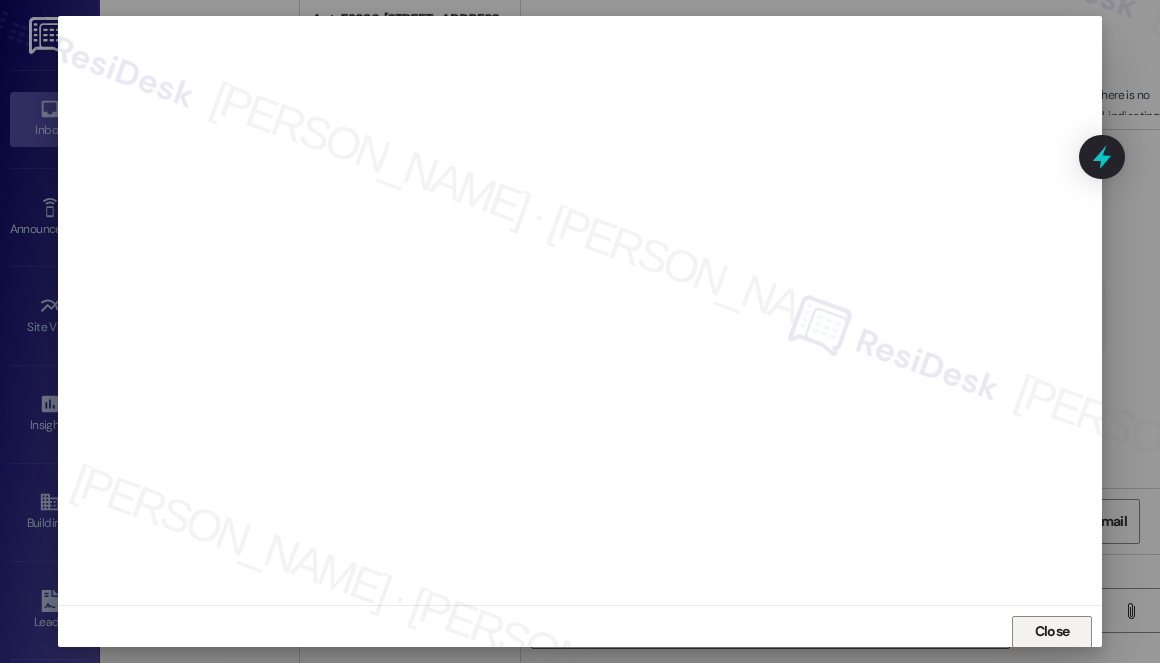 click on "Close" at bounding box center (1052, 631) 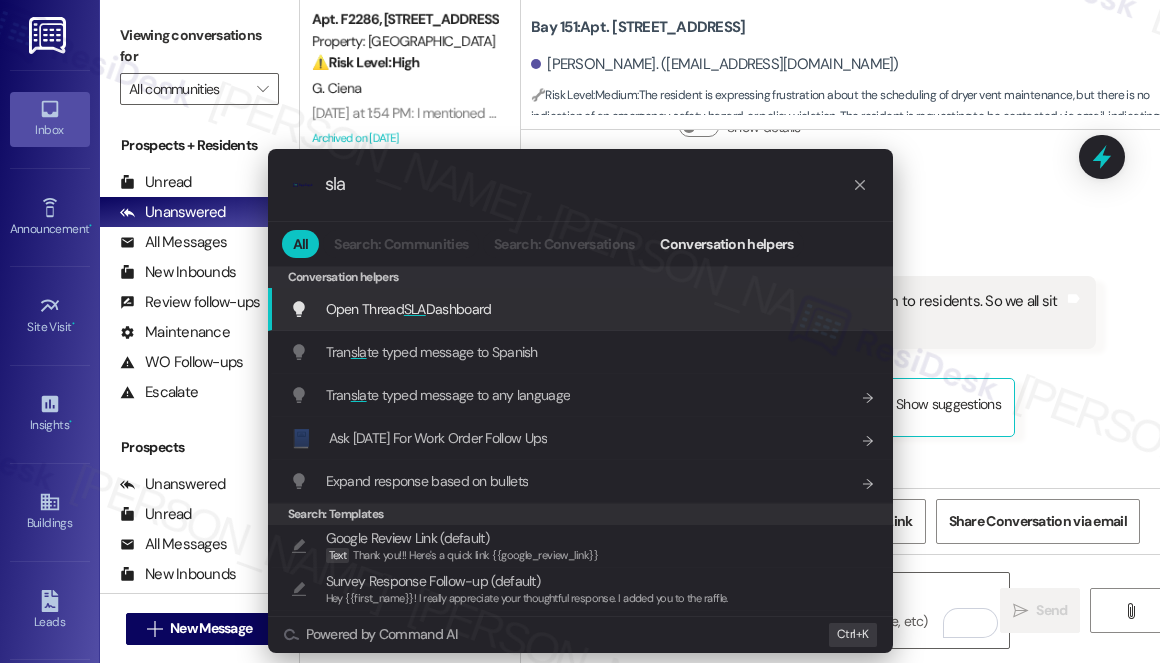 type on "sla" 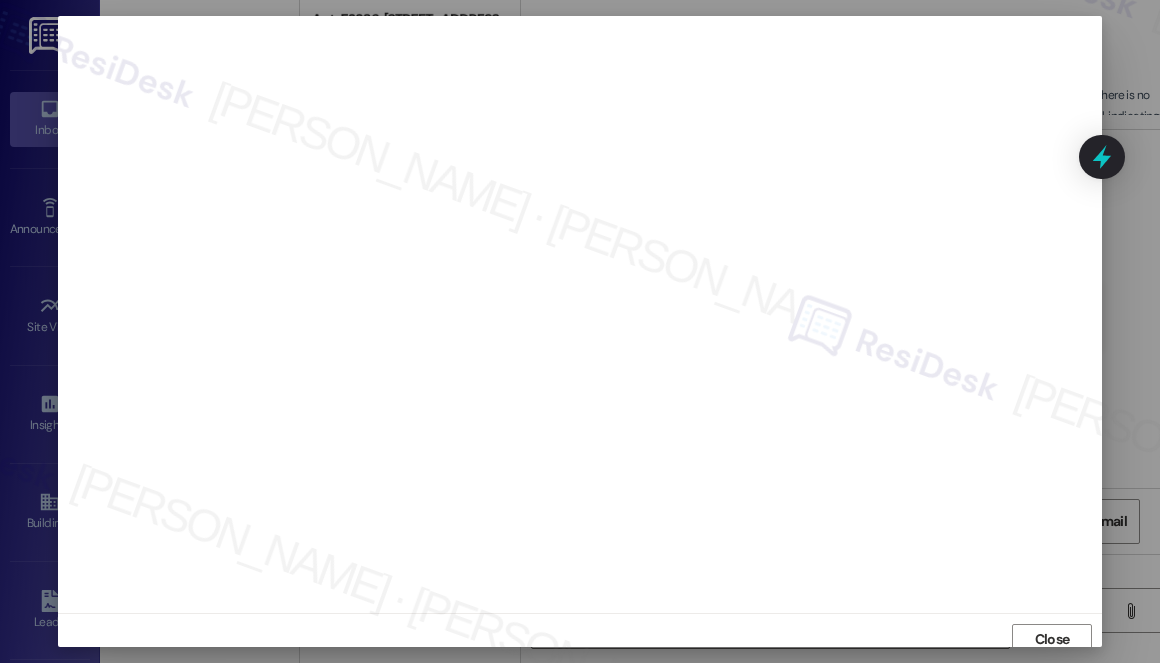 scroll, scrollTop: 8, scrollLeft: 0, axis: vertical 